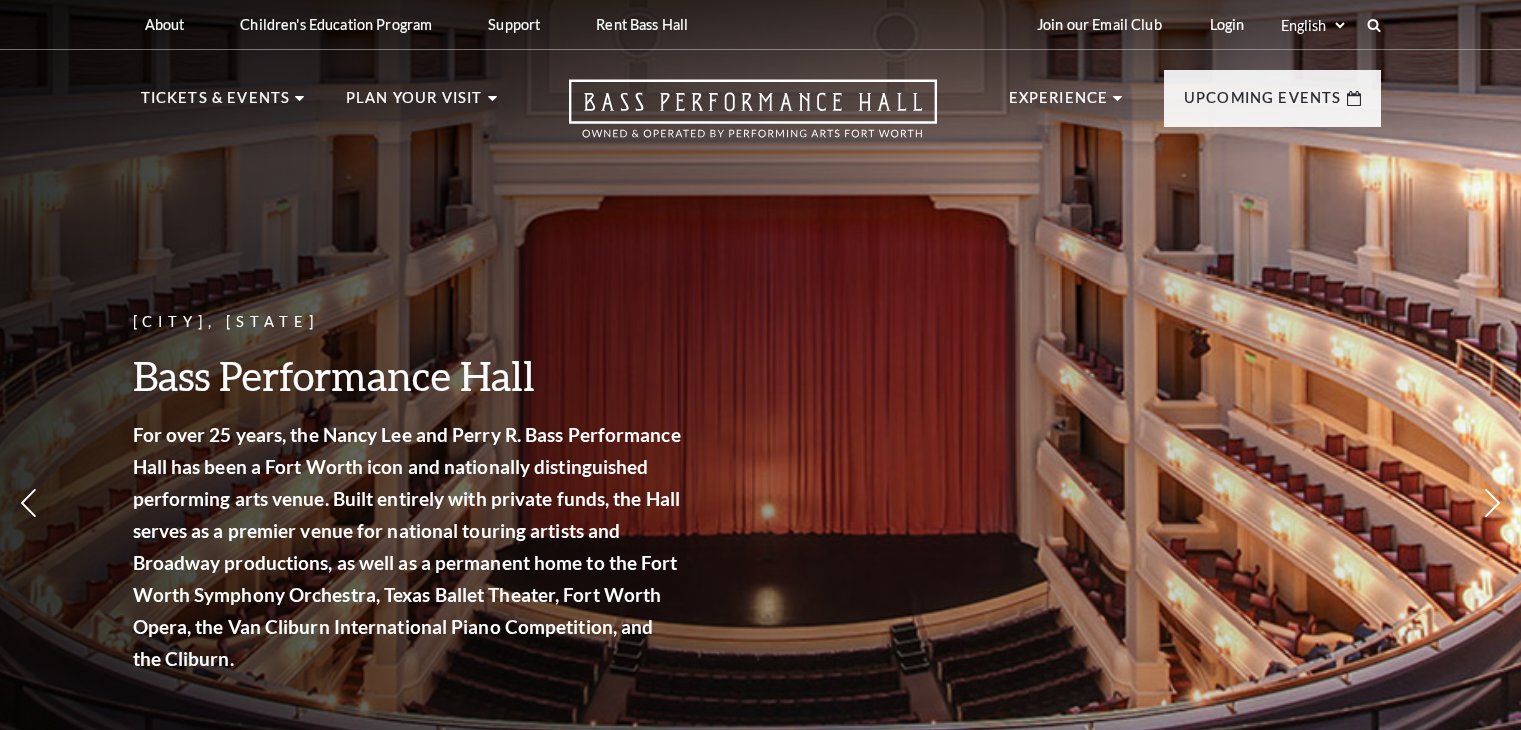 scroll, scrollTop: 0, scrollLeft: 0, axis: both 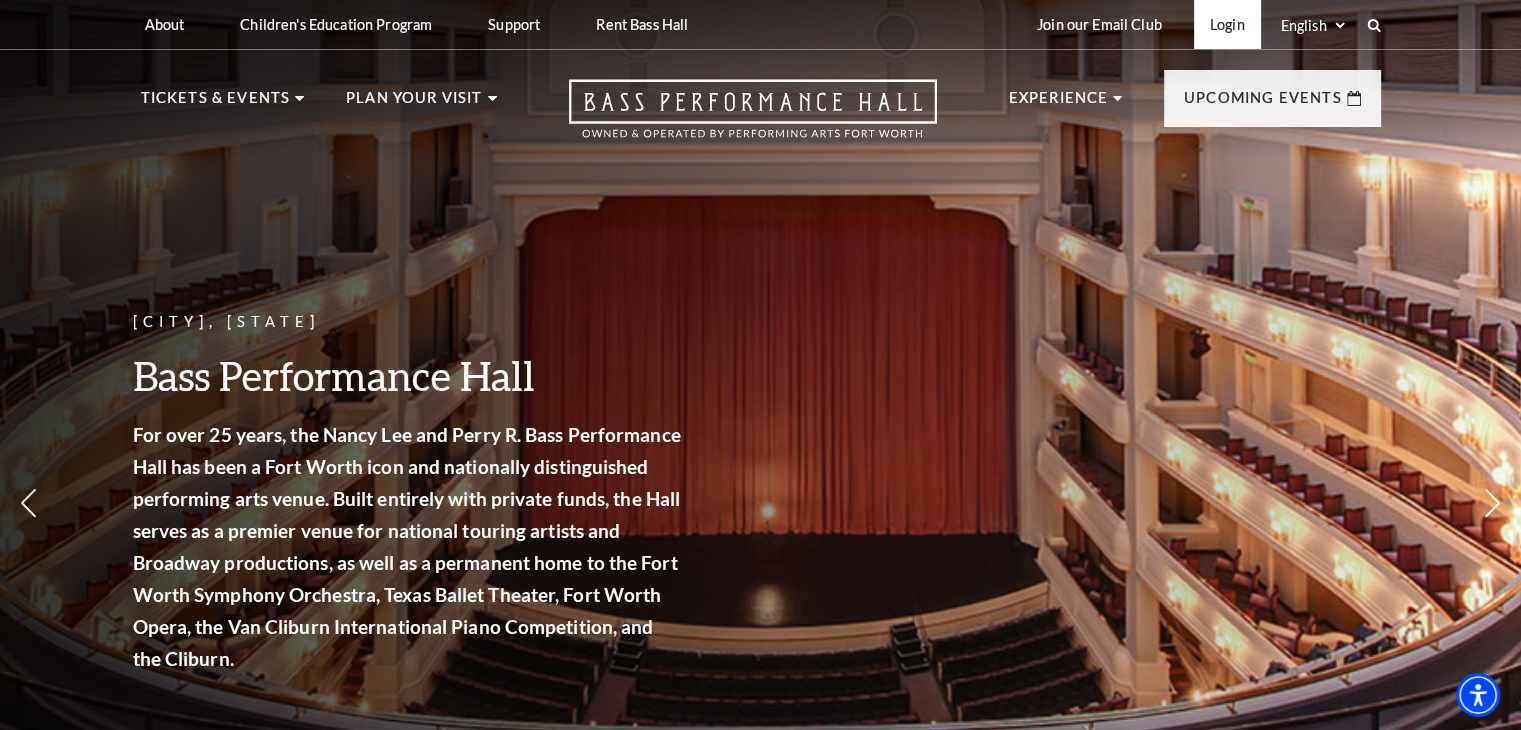 click on "Login" at bounding box center [1227, 24] 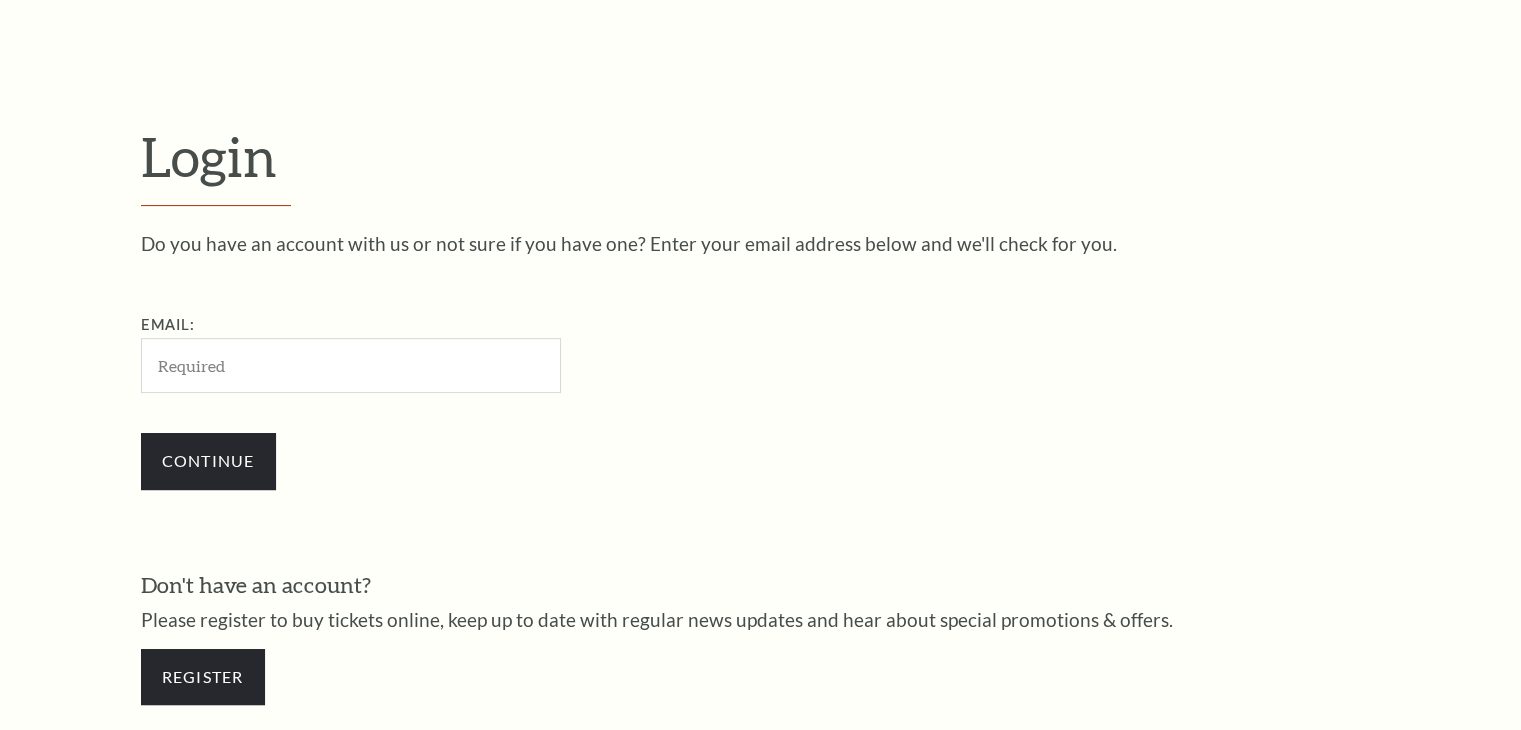 scroll, scrollTop: 543, scrollLeft: 0, axis: vertical 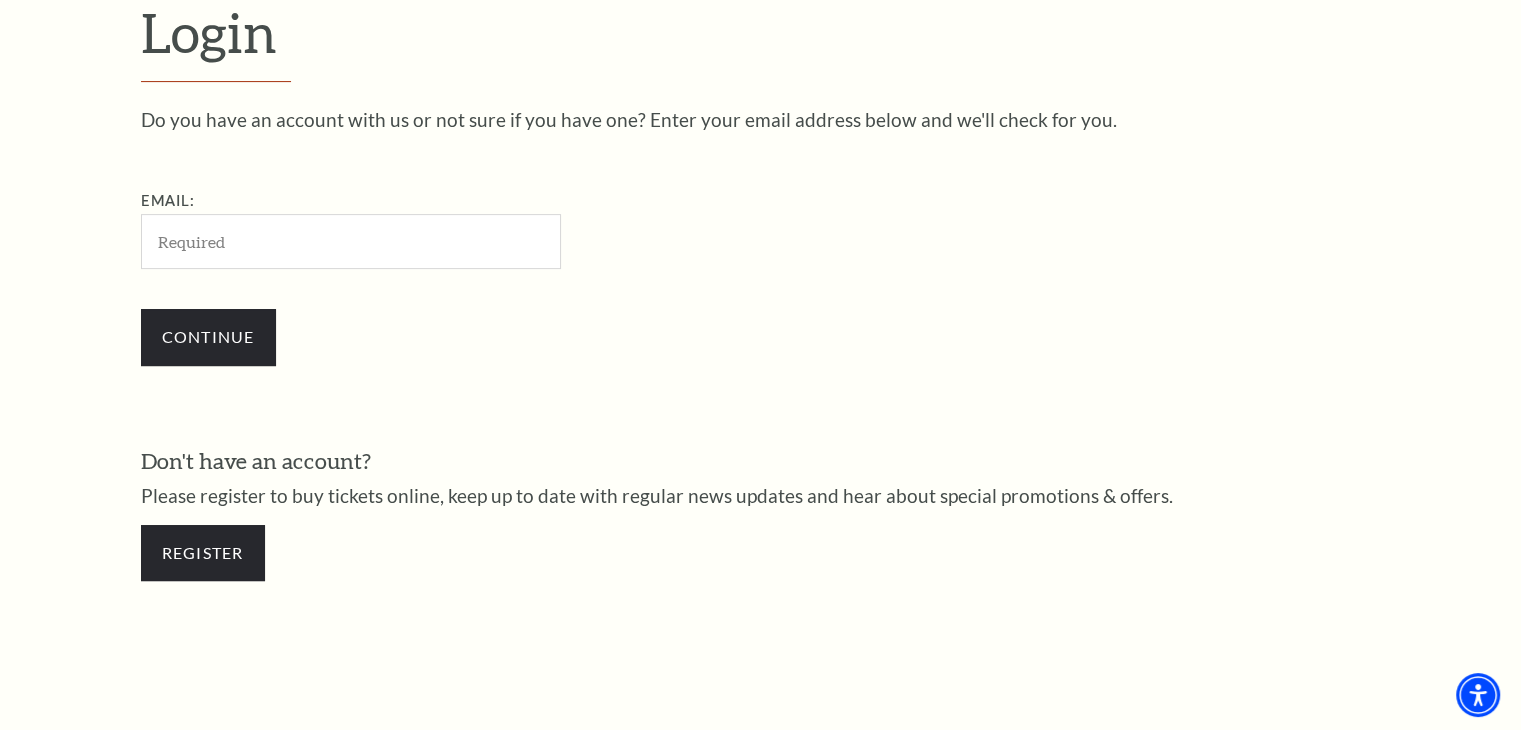 click on "Email:" at bounding box center (351, 241) 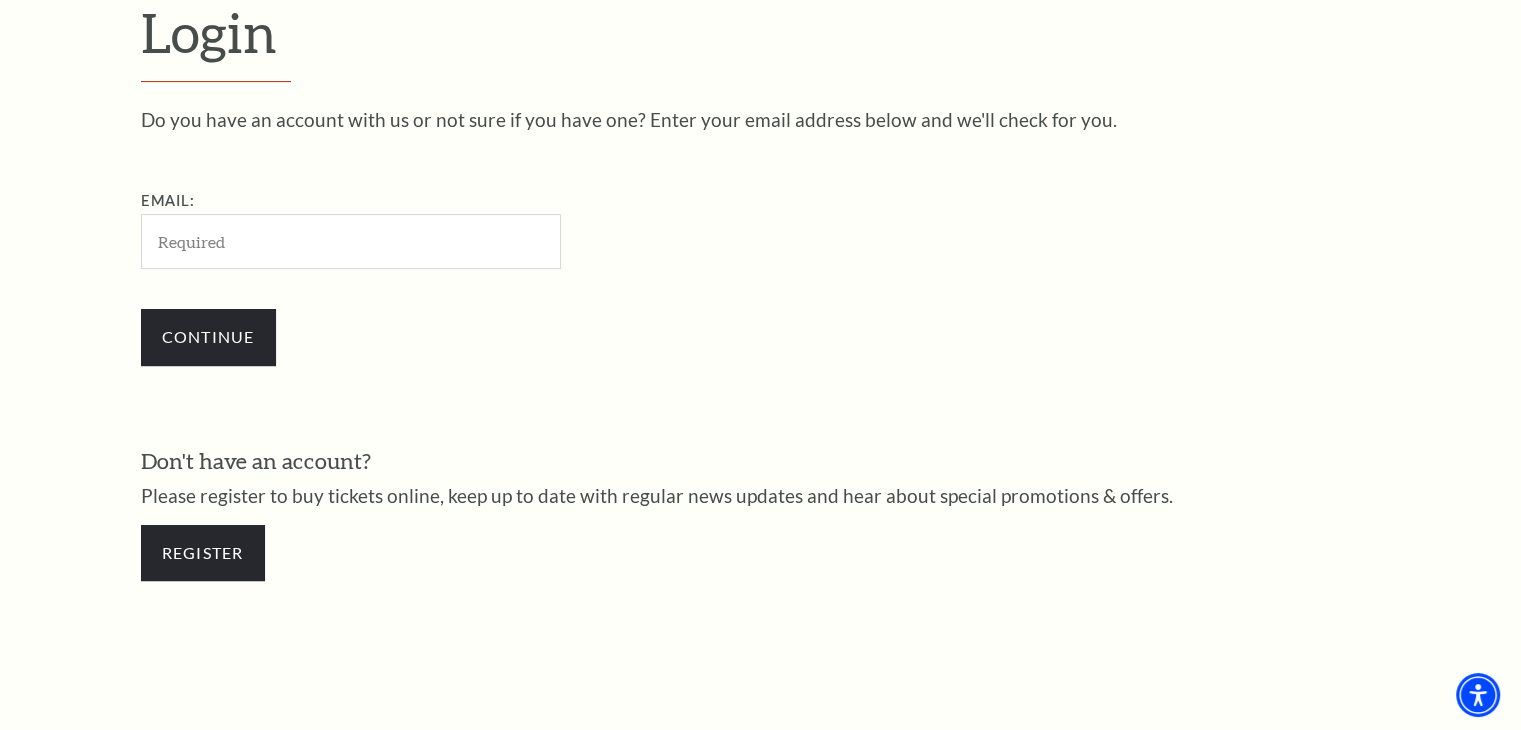 type on "[EMAIL]" 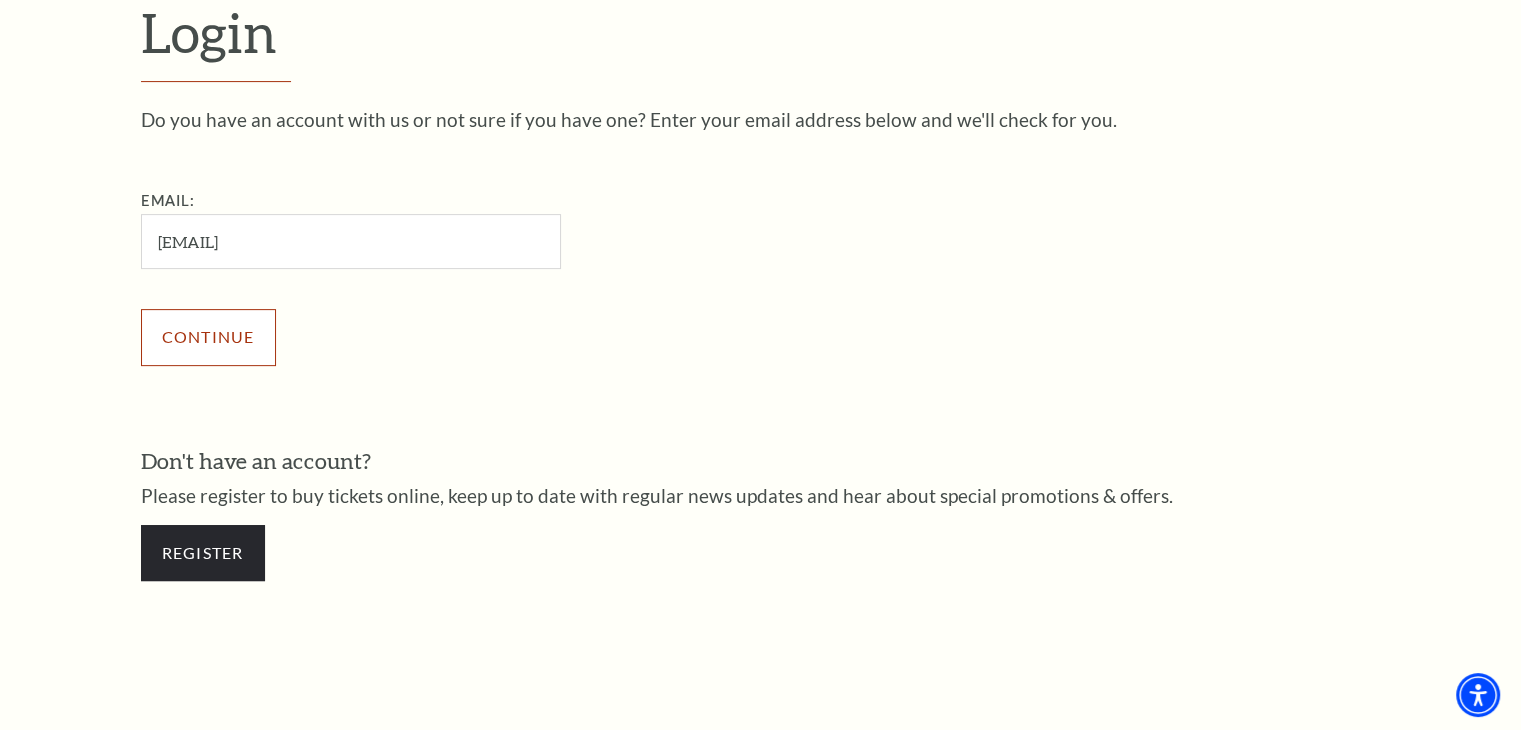 click on "Continue" at bounding box center [208, 337] 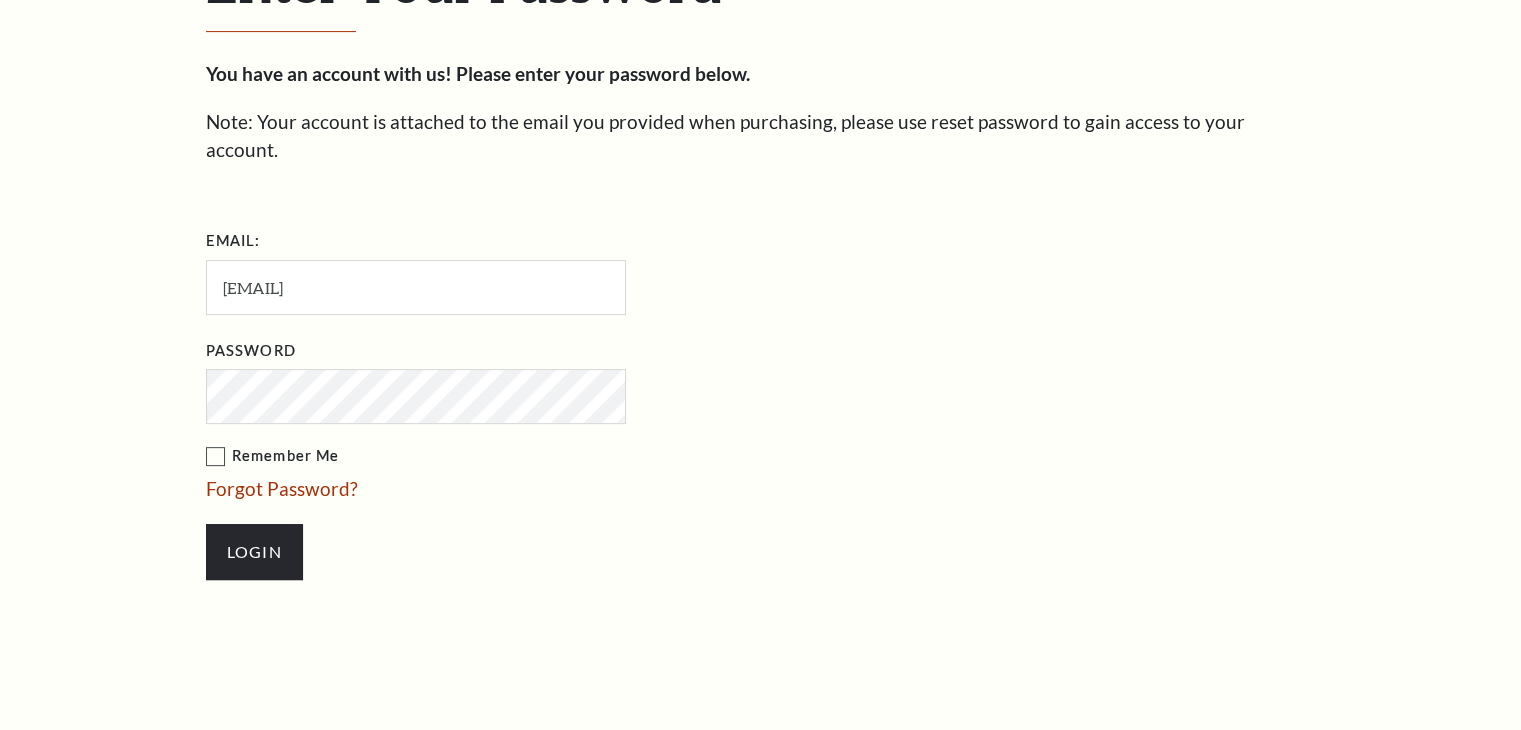 scroll, scrollTop: 0, scrollLeft: 0, axis: both 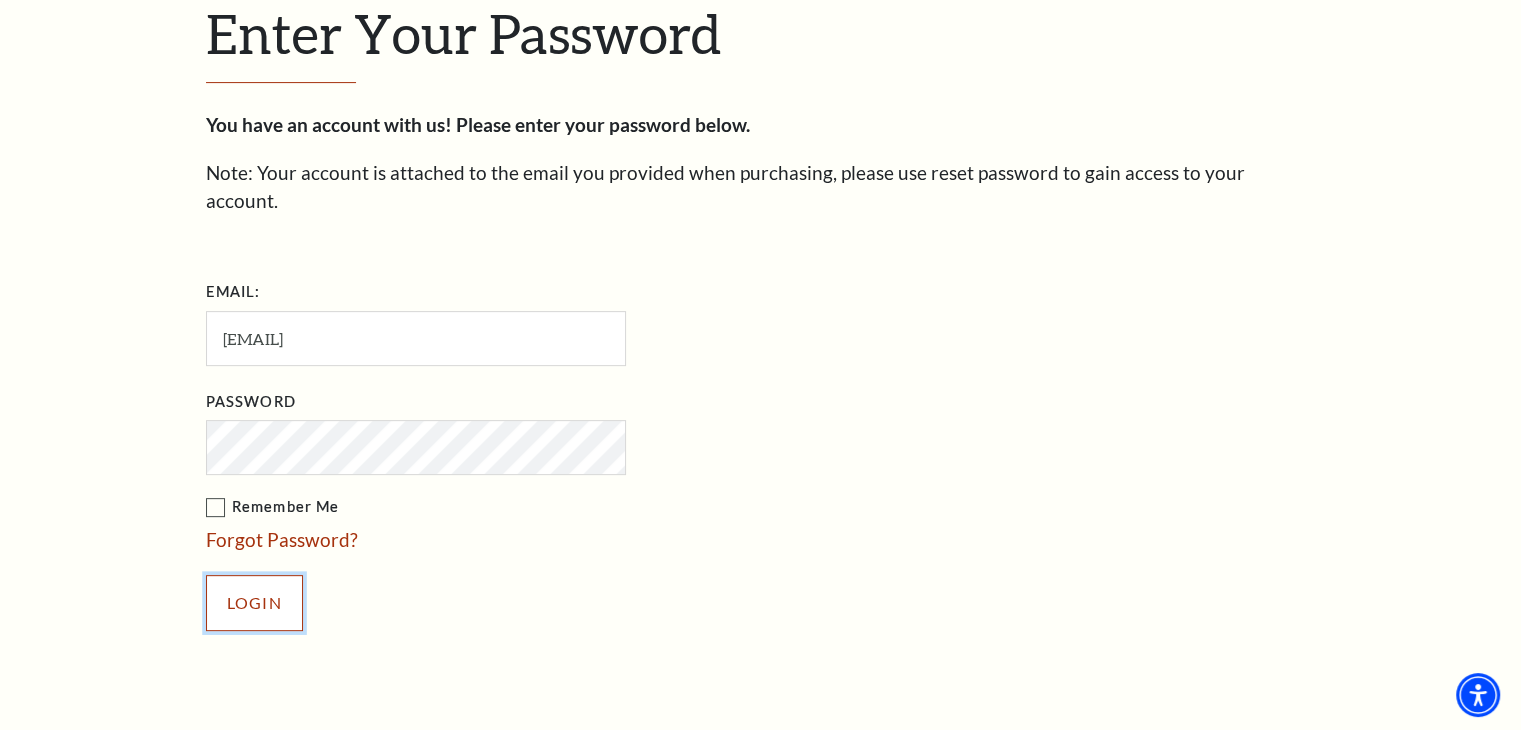 click on "Login" at bounding box center (254, 603) 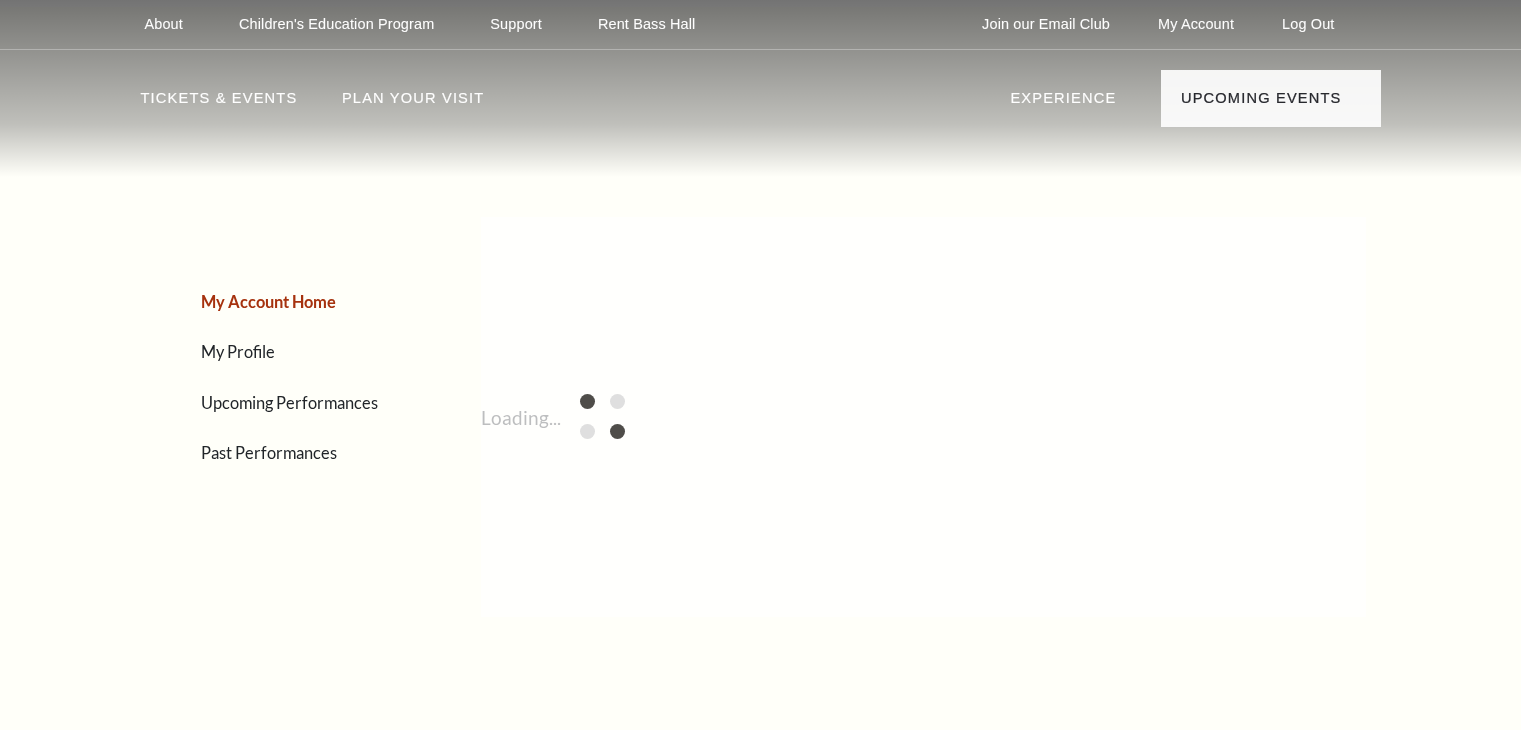 scroll, scrollTop: 0, scrollLeft: 0, axis: both 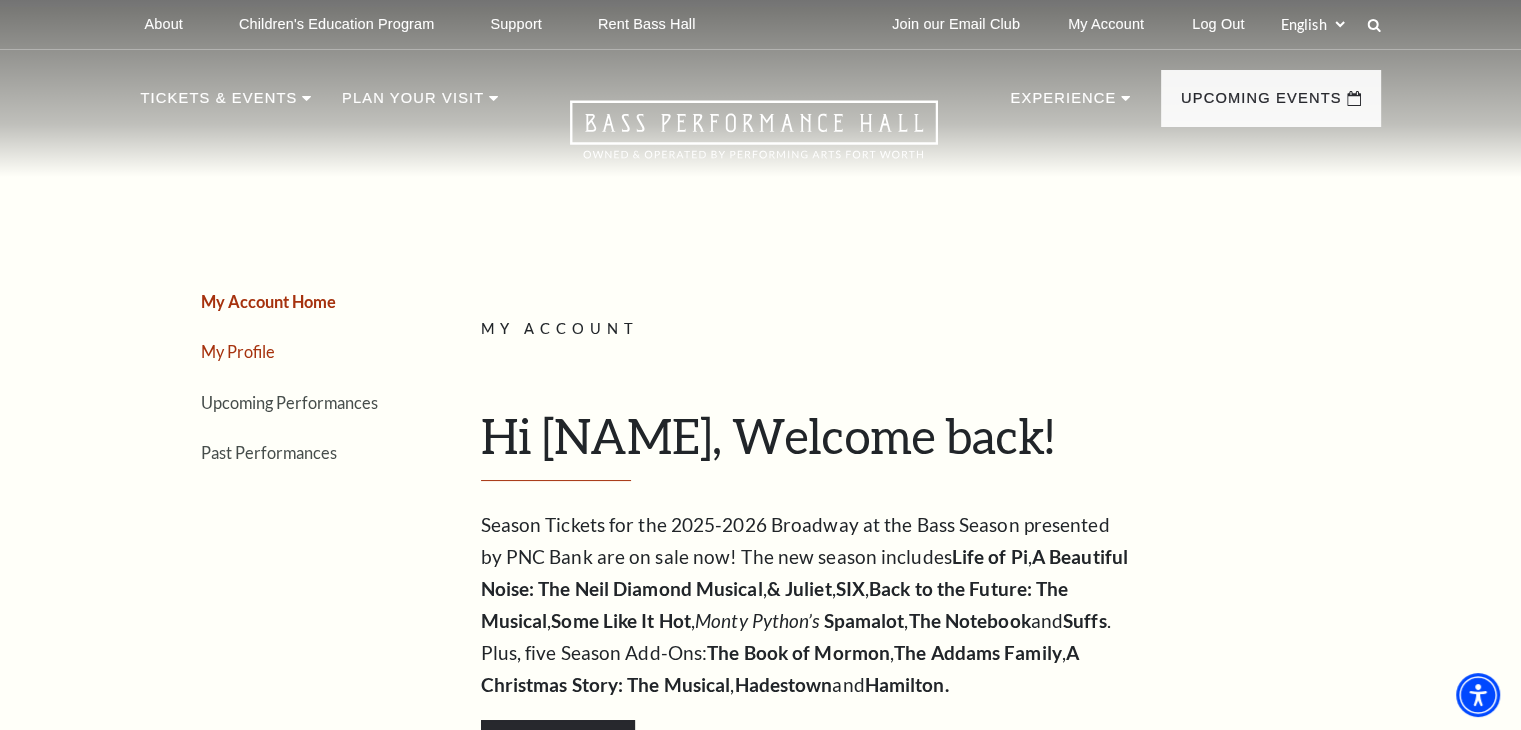 click on "My Profile" at bounding box center [238, 351] 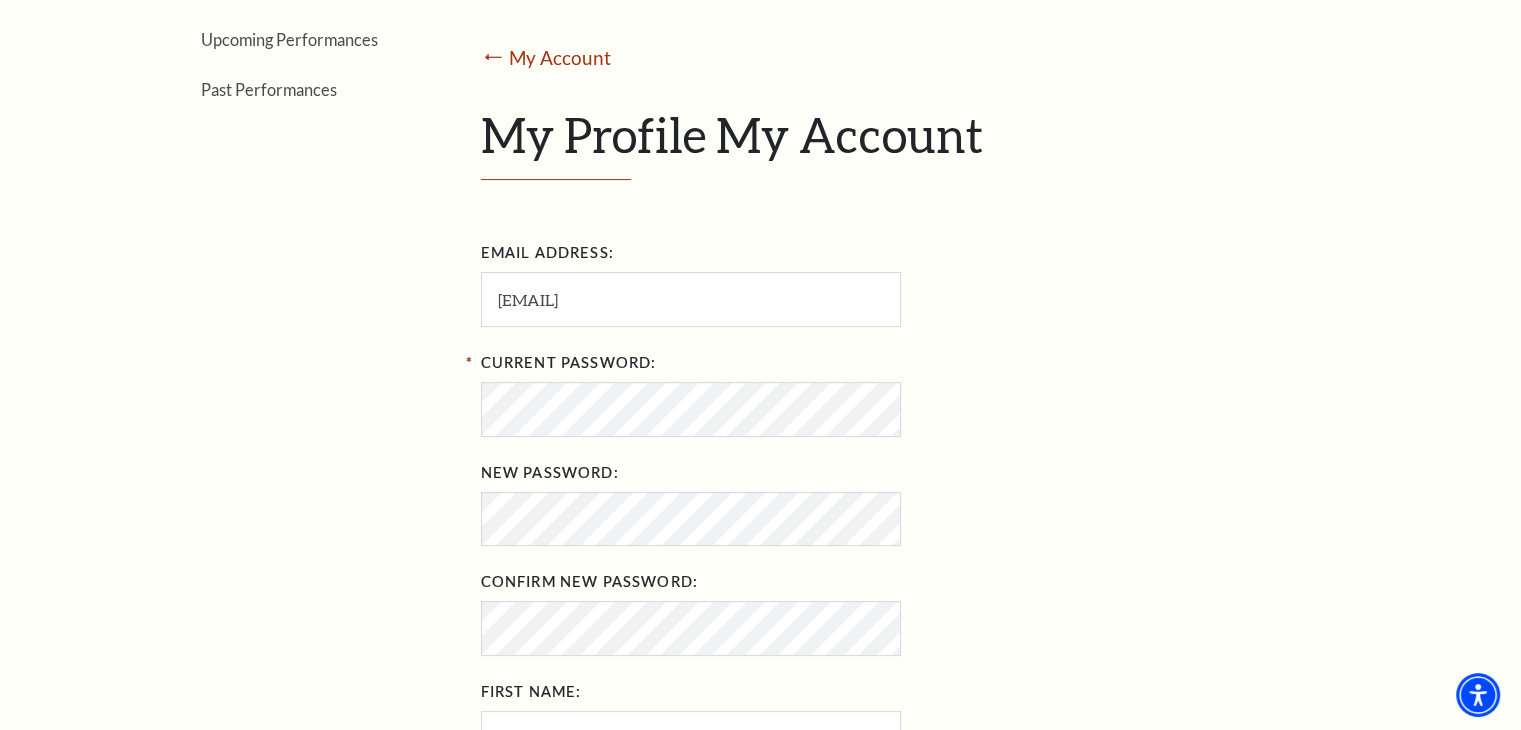 scroll, scrollTop: 400, scrollLeft: 0, axis: vertical 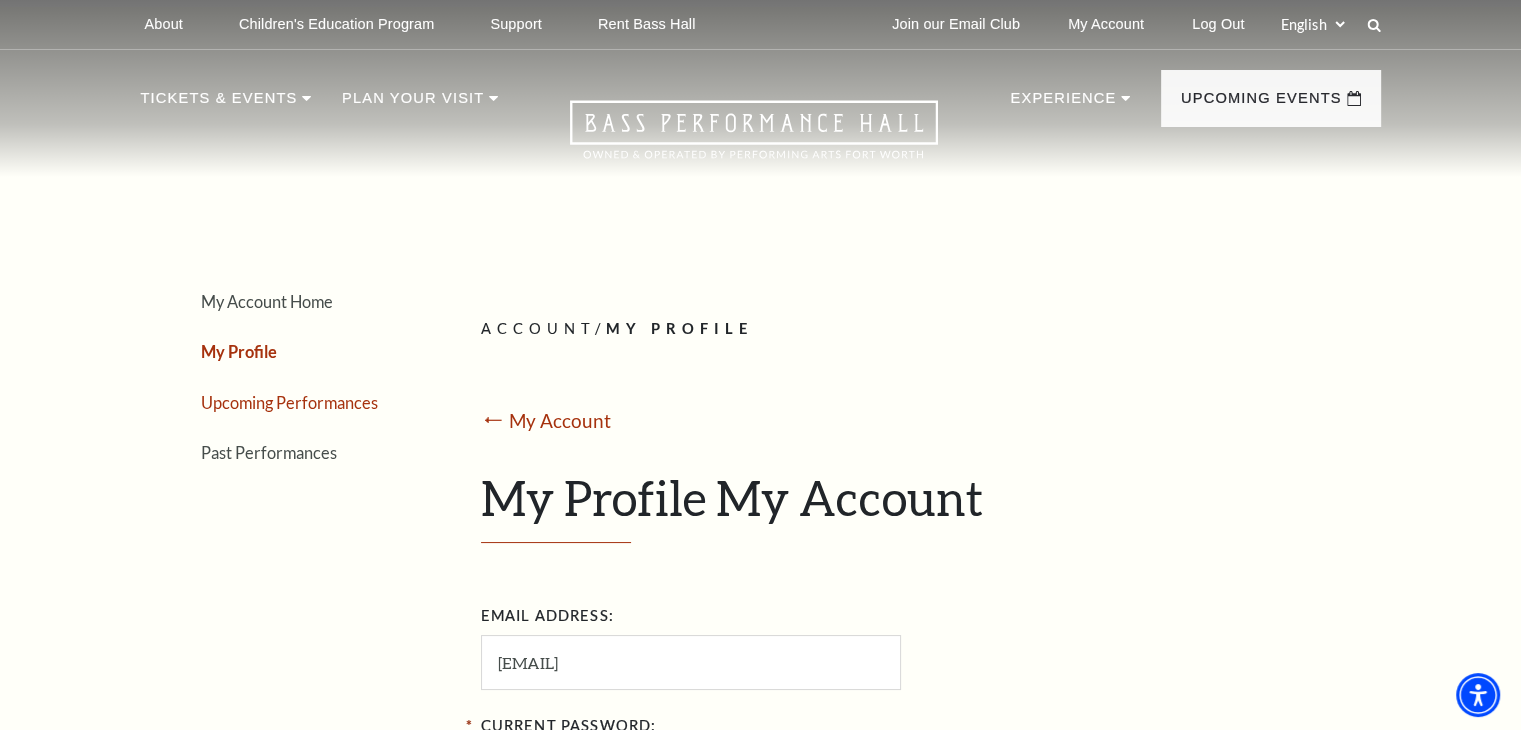 click on "Upcoming Performances" at bounding box center [289, 402] 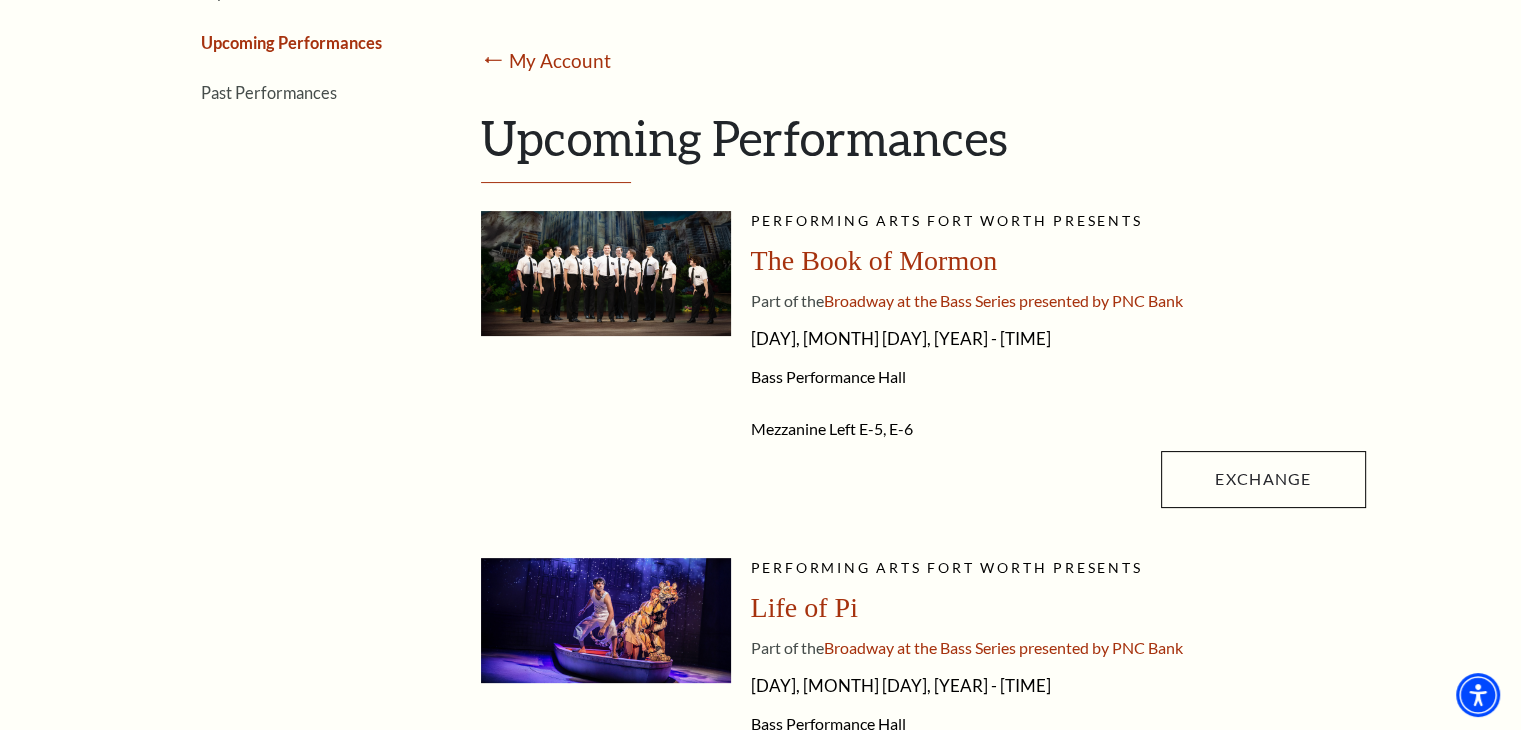 scroll, scrollTop: 0, scrollLeft: 0, axis: both 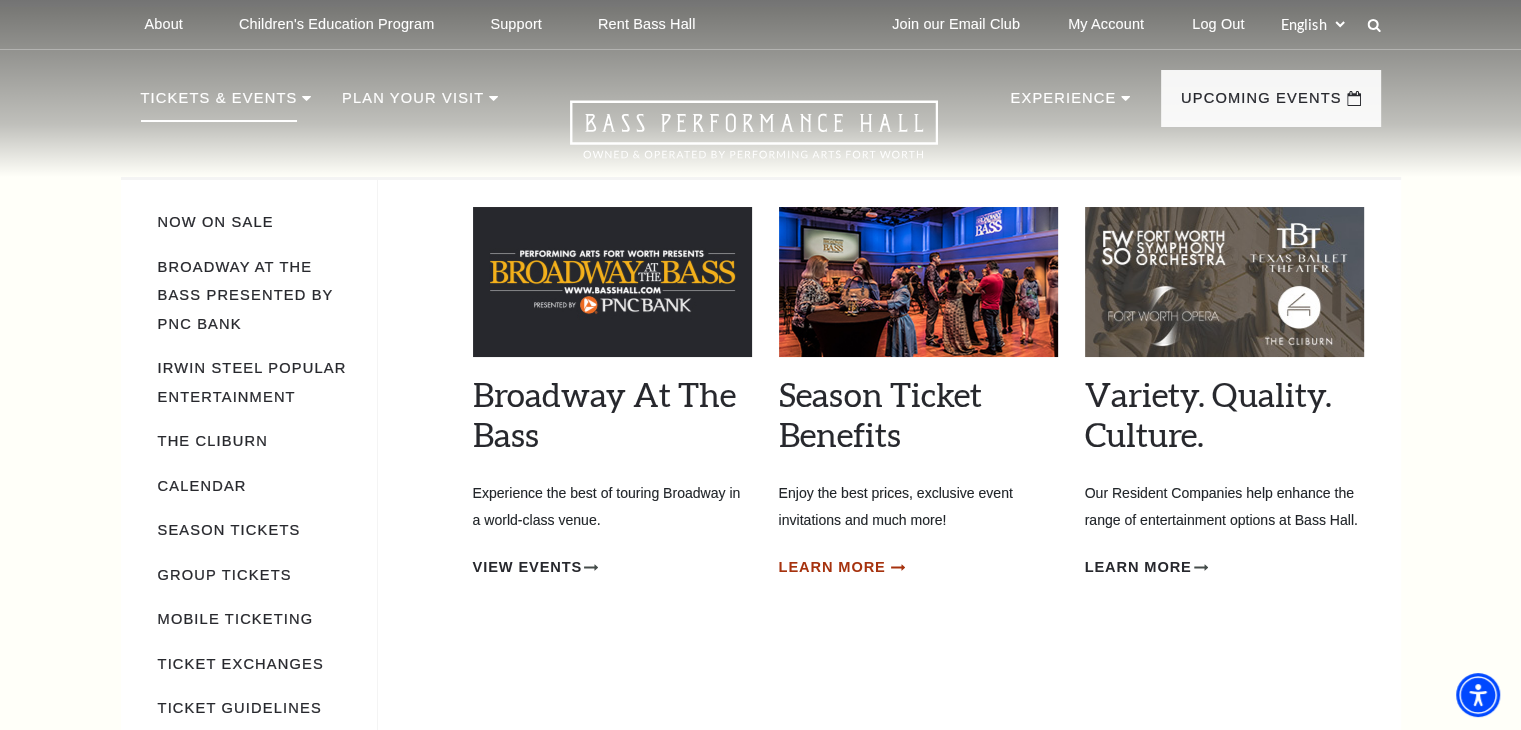 click on "Learn More" at bounding box center [832, 567] 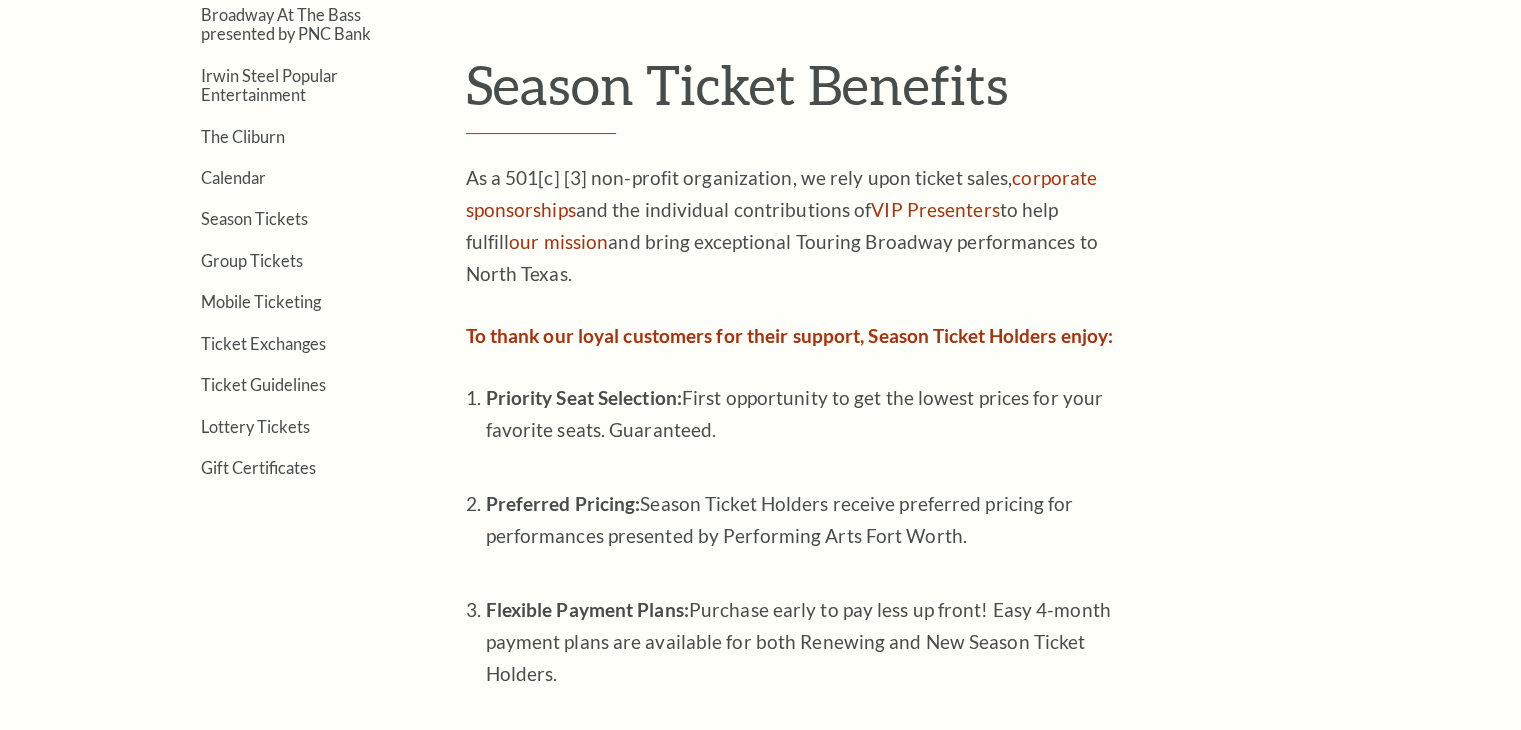 scroll, scrollTop: 600, scrollLeft: 0, axis: vertical 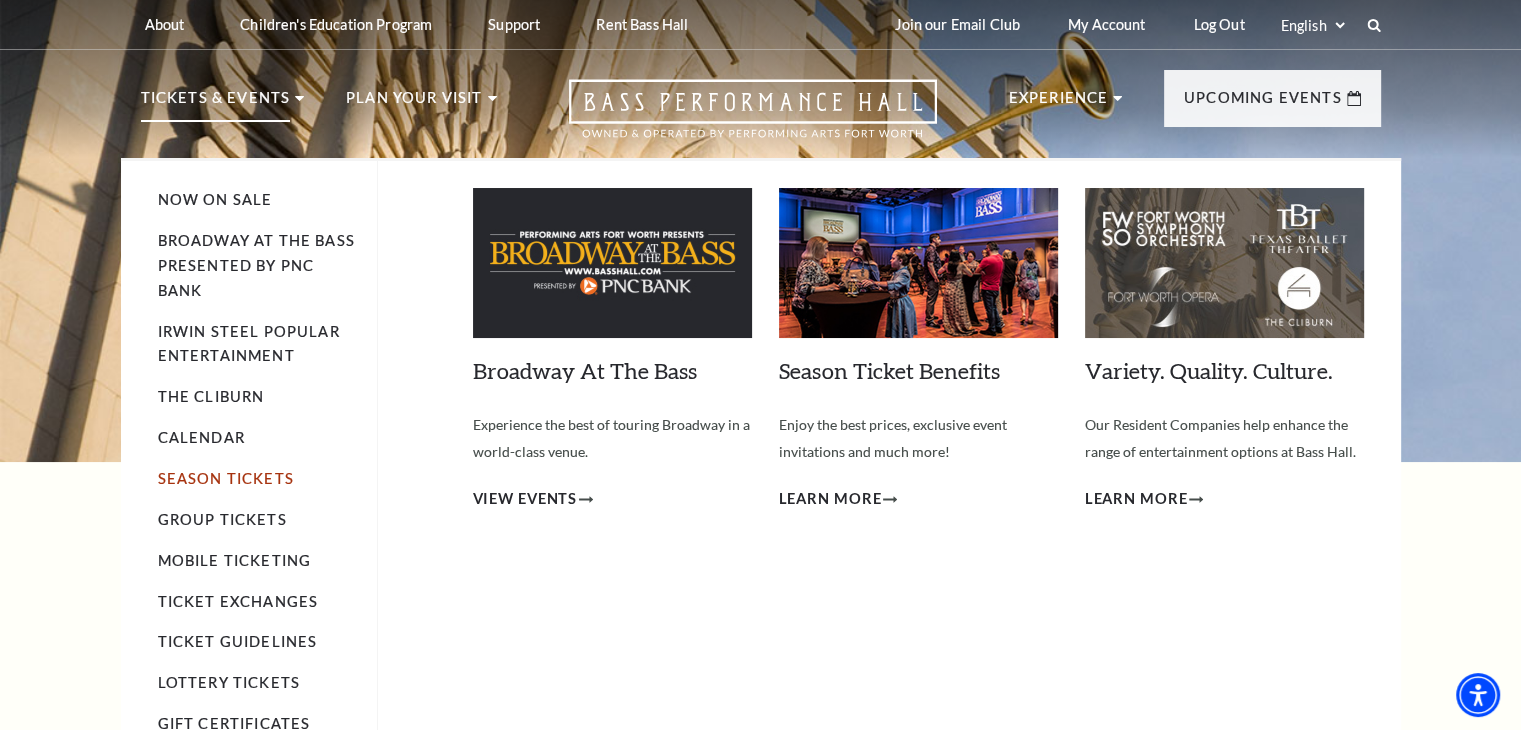 click on "Season Tickets" at bounding box center (226, 478) 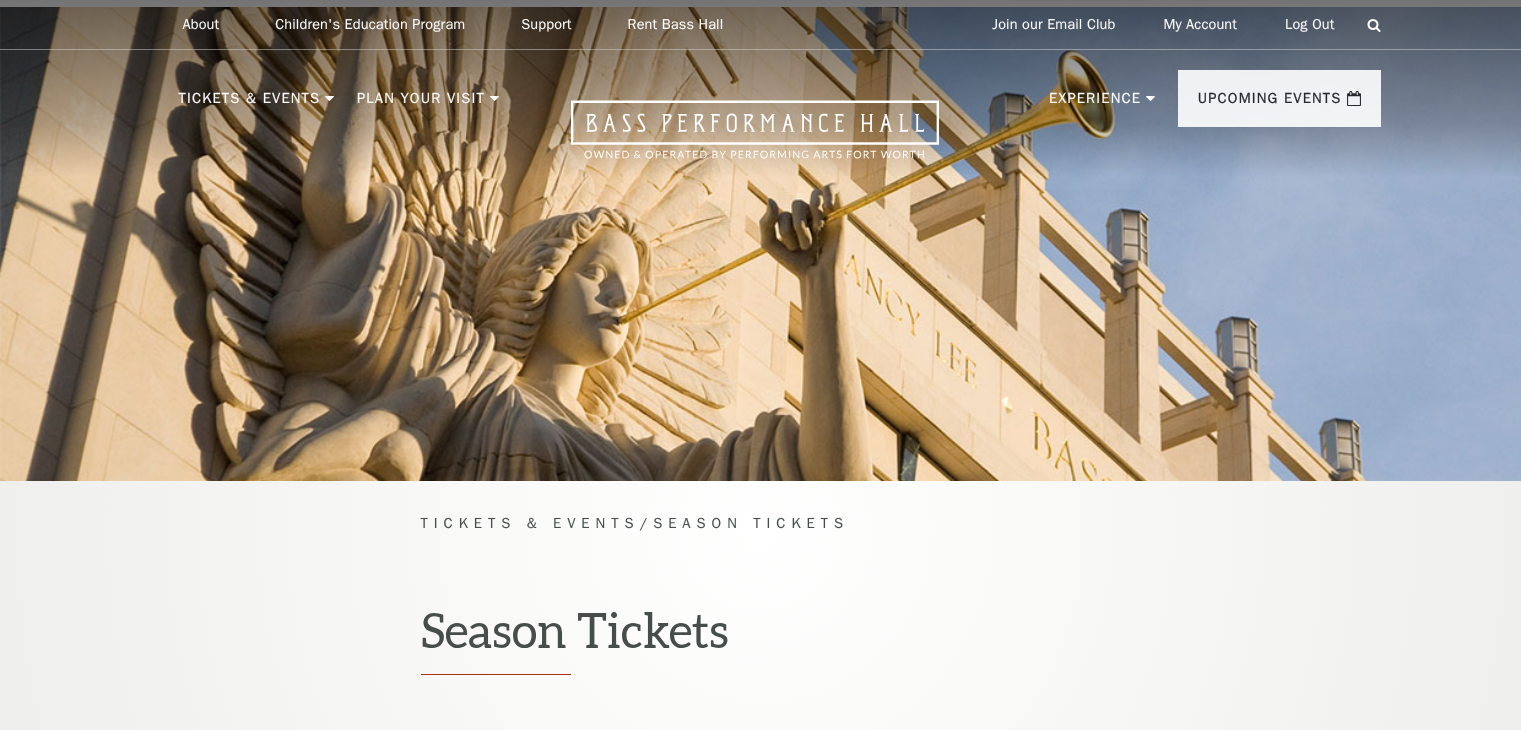 scroll, scrollTop: 0, scrollLeft: 0, axis: both 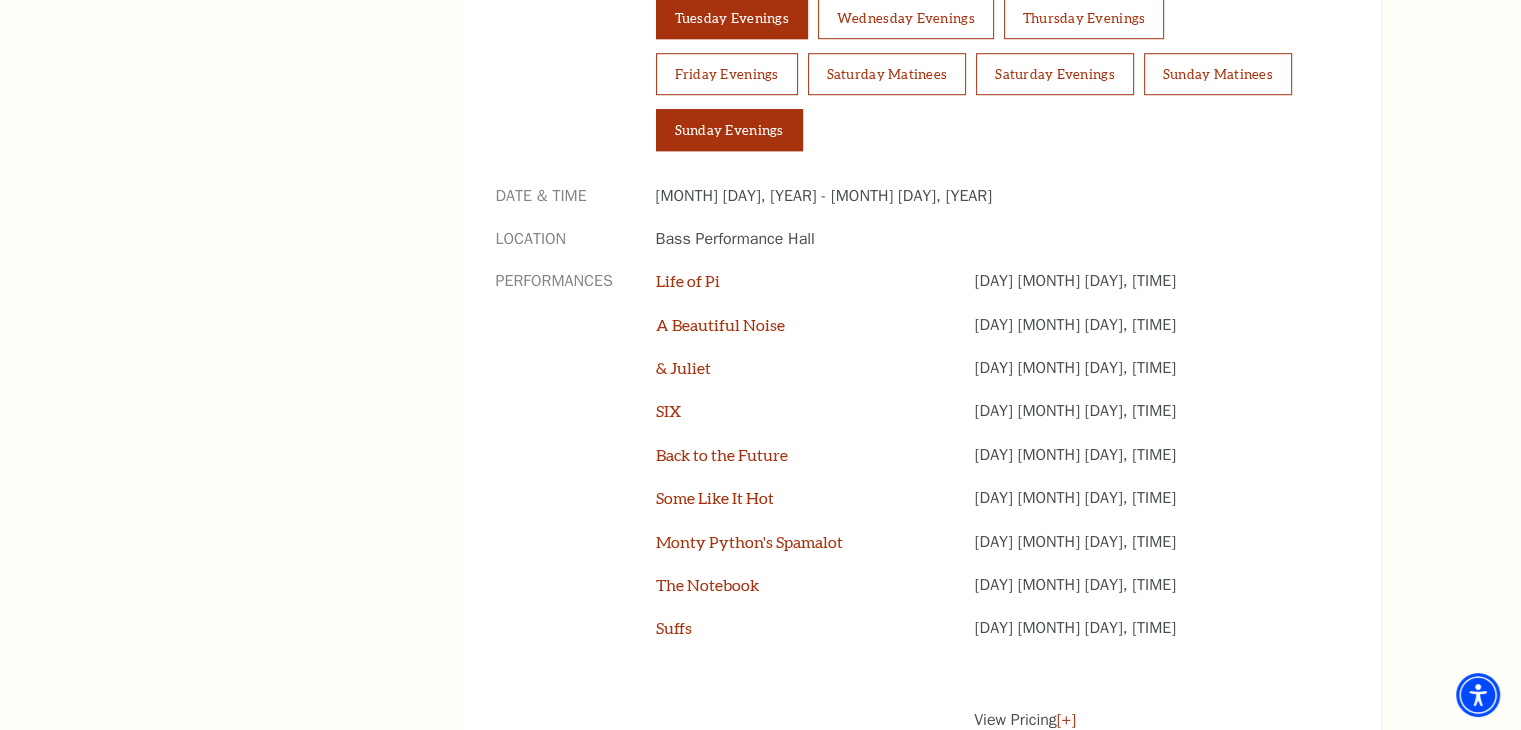 click on "Sunday Evenings" at bounding box center (729, 130) 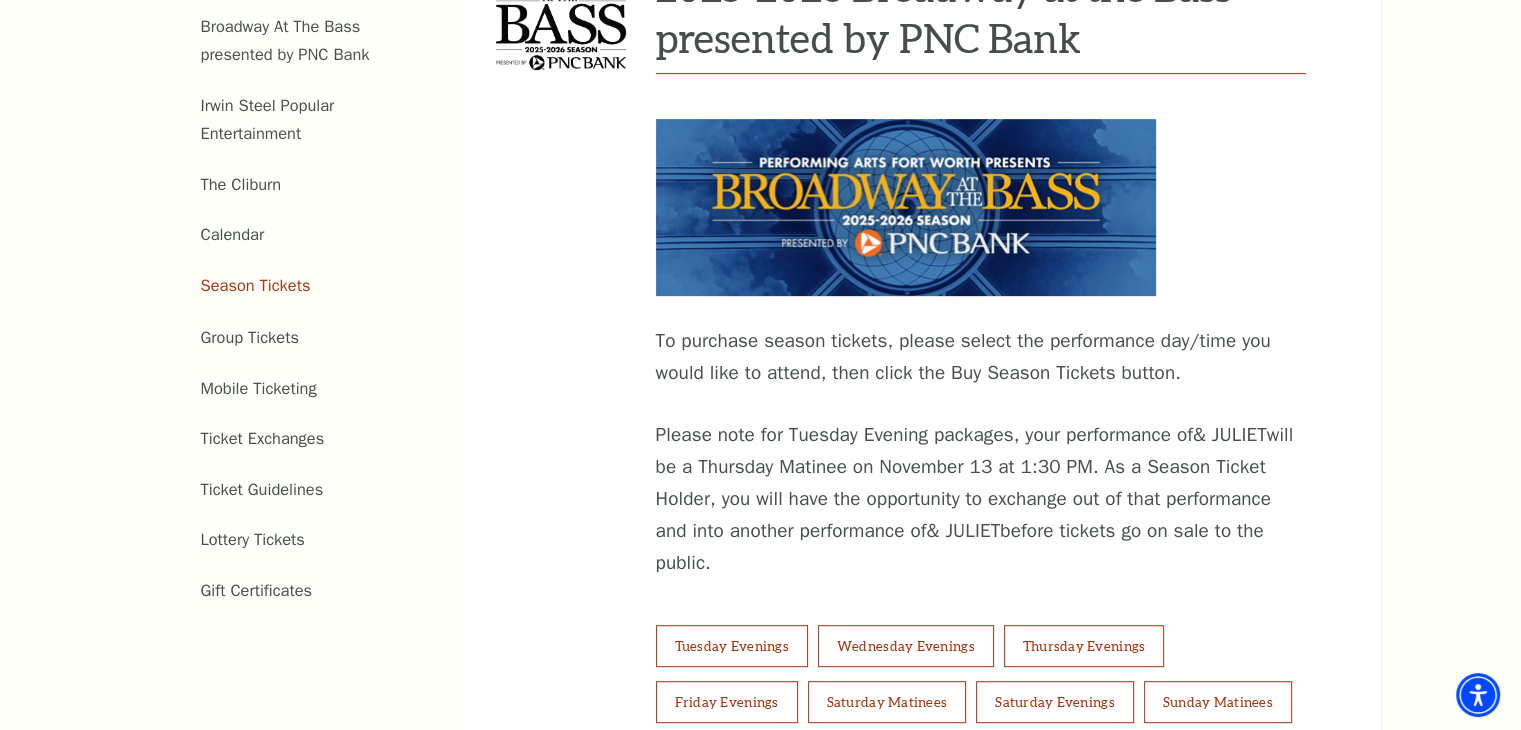 scroll, scrollTop: 910, scrollLeft: 0, axis: vertical 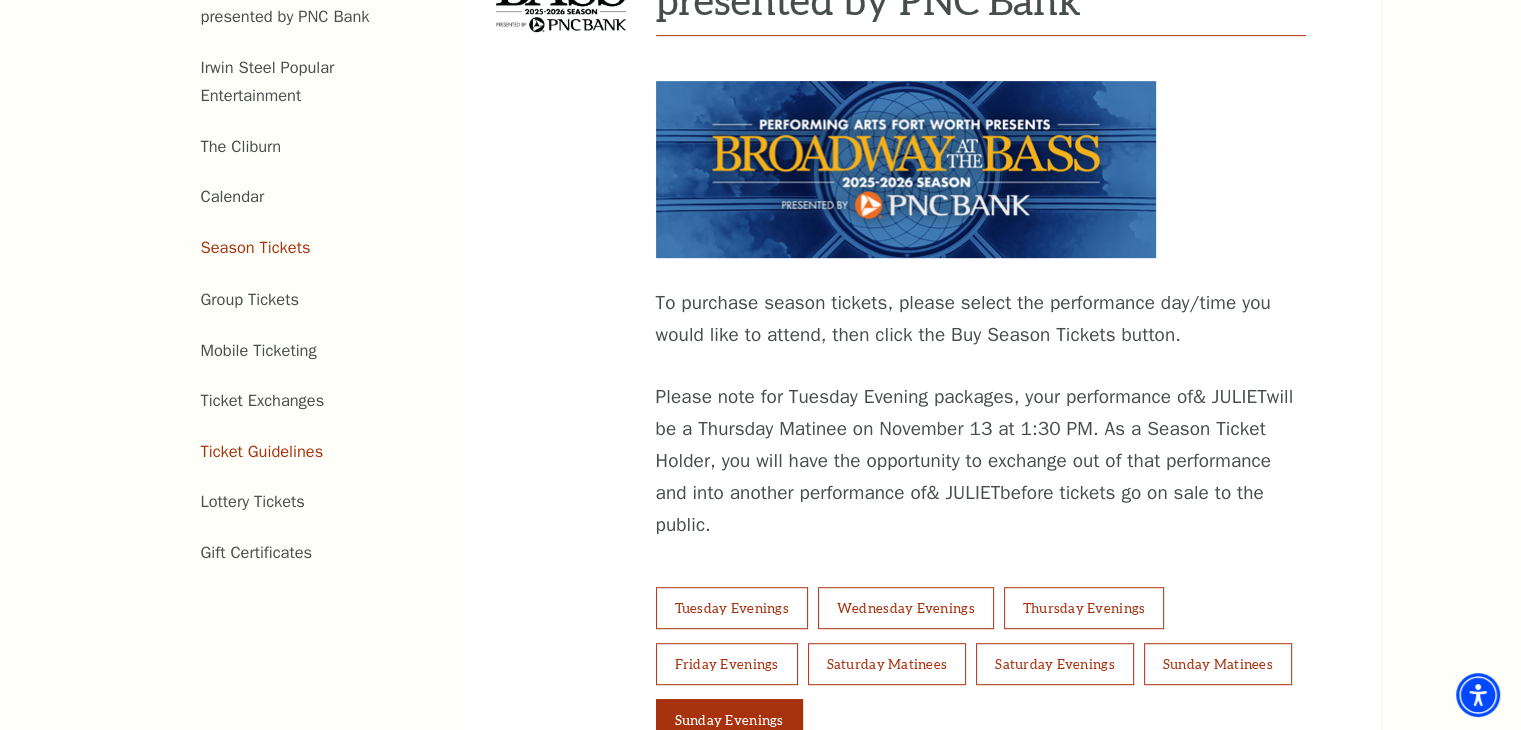 click on "Ticket Guidelines" at bounding box center [262, 451] 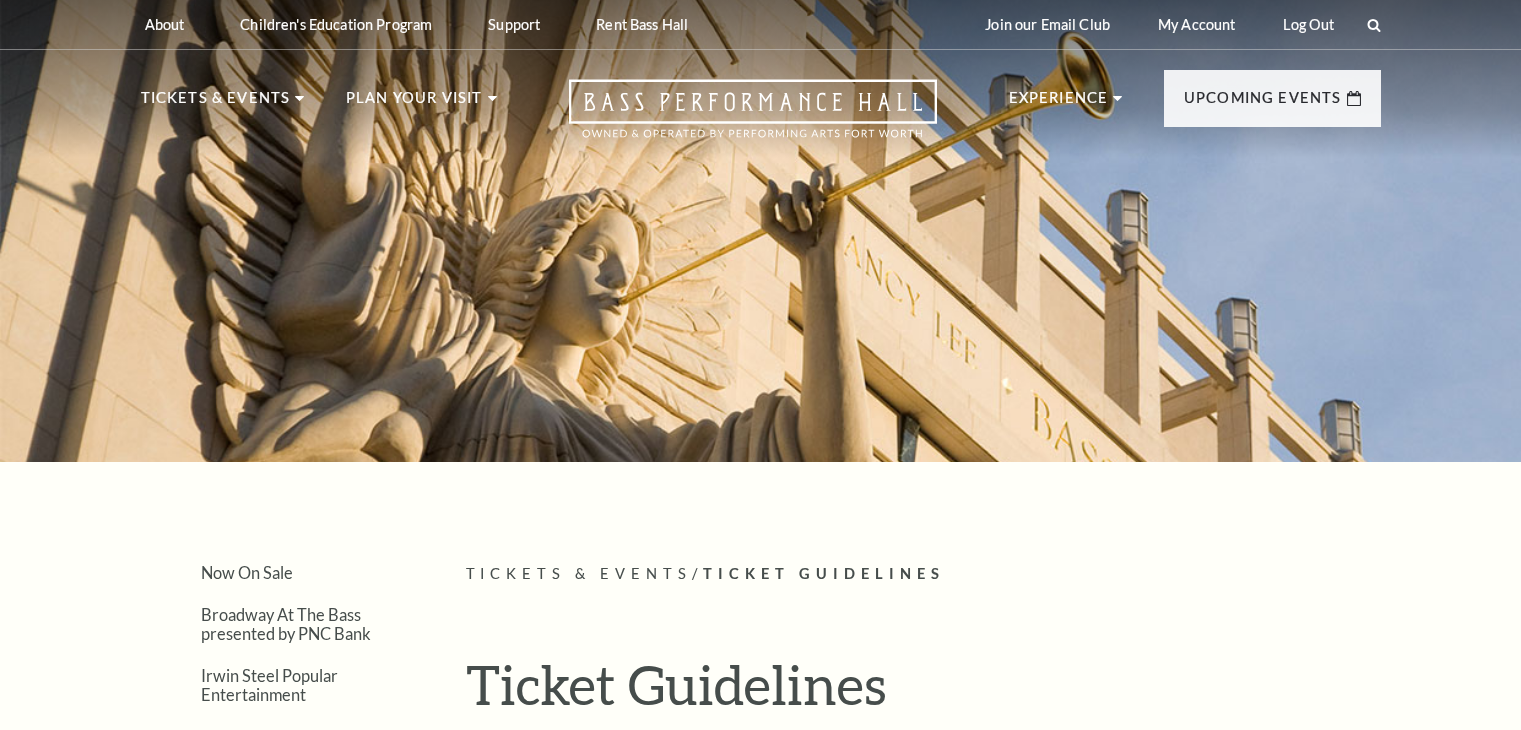 scroll, scrollTop: 0, scrollLeft: 0, axis: both 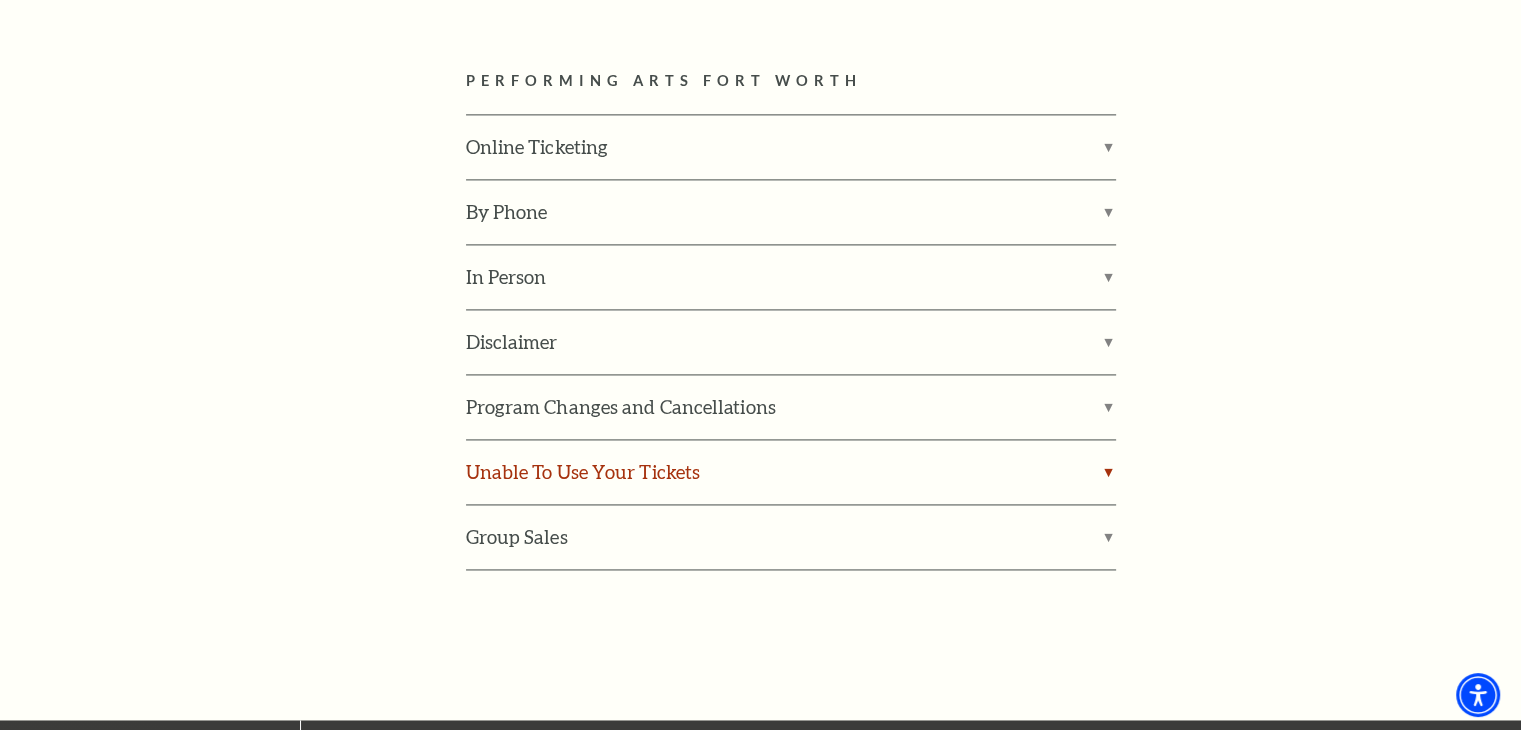 click on "Unable To Use Your Tickets" at bounding box center [791, 472] 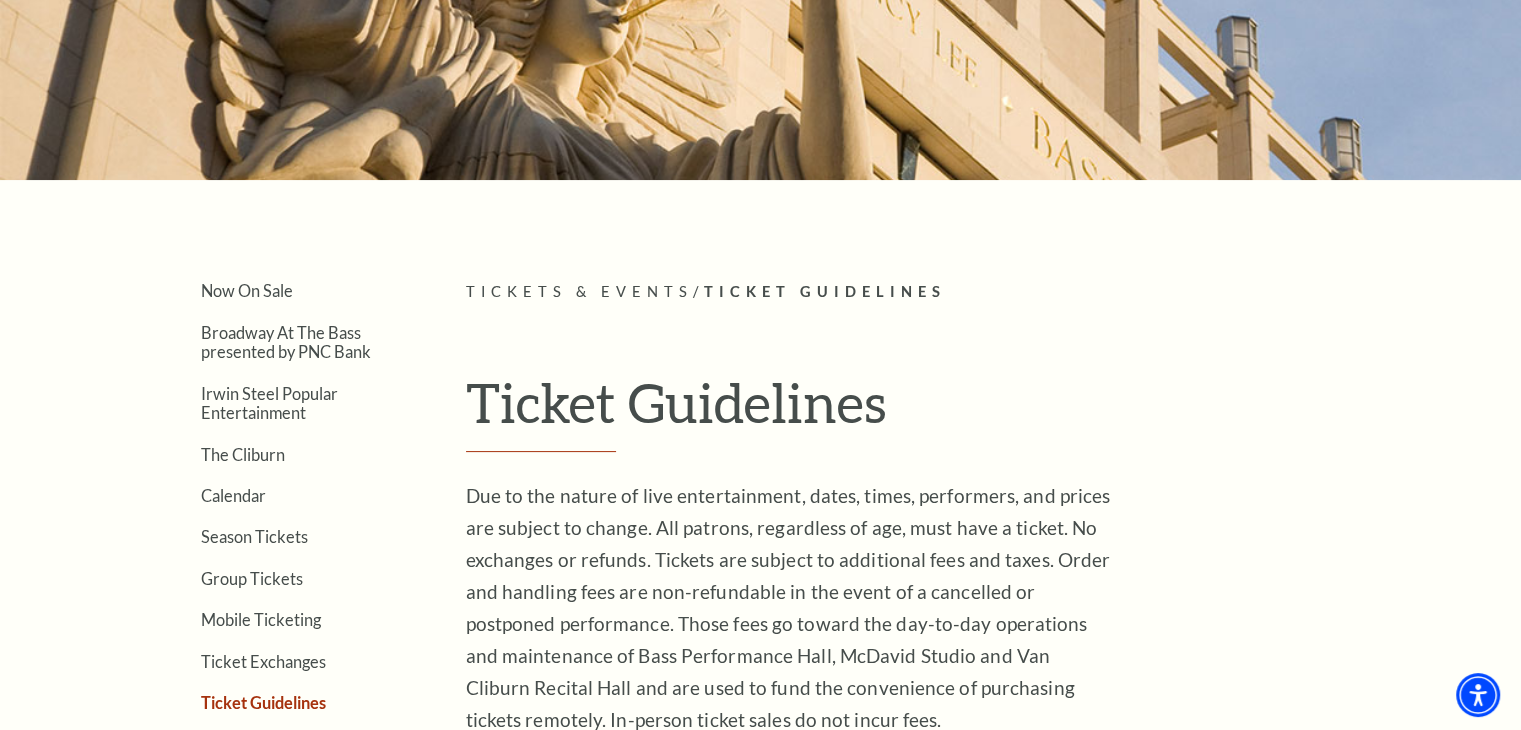 scroll, scrollTop: 0, scrollLeft: 0, axis: both 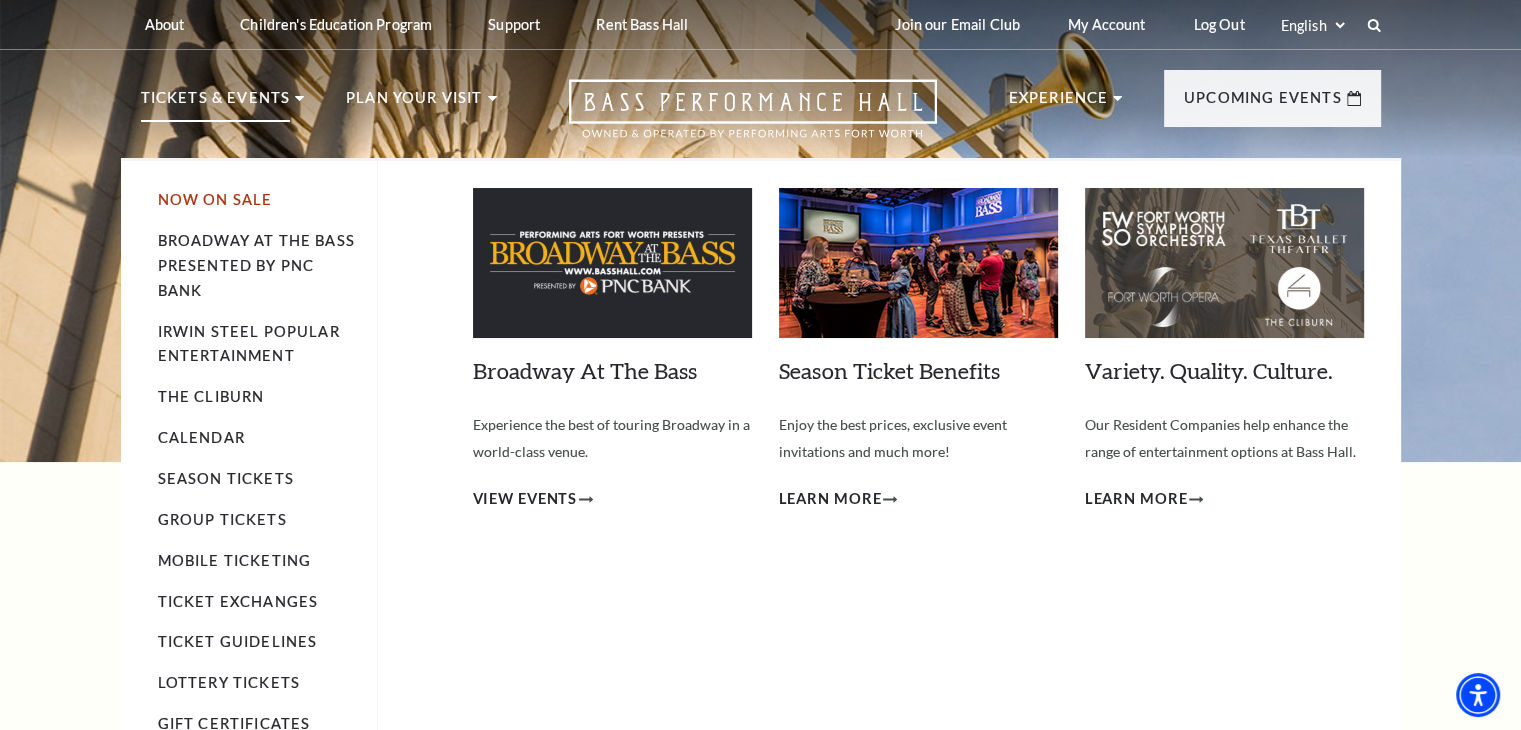 click on "Now On Sale" at bounding box center (215, 199) 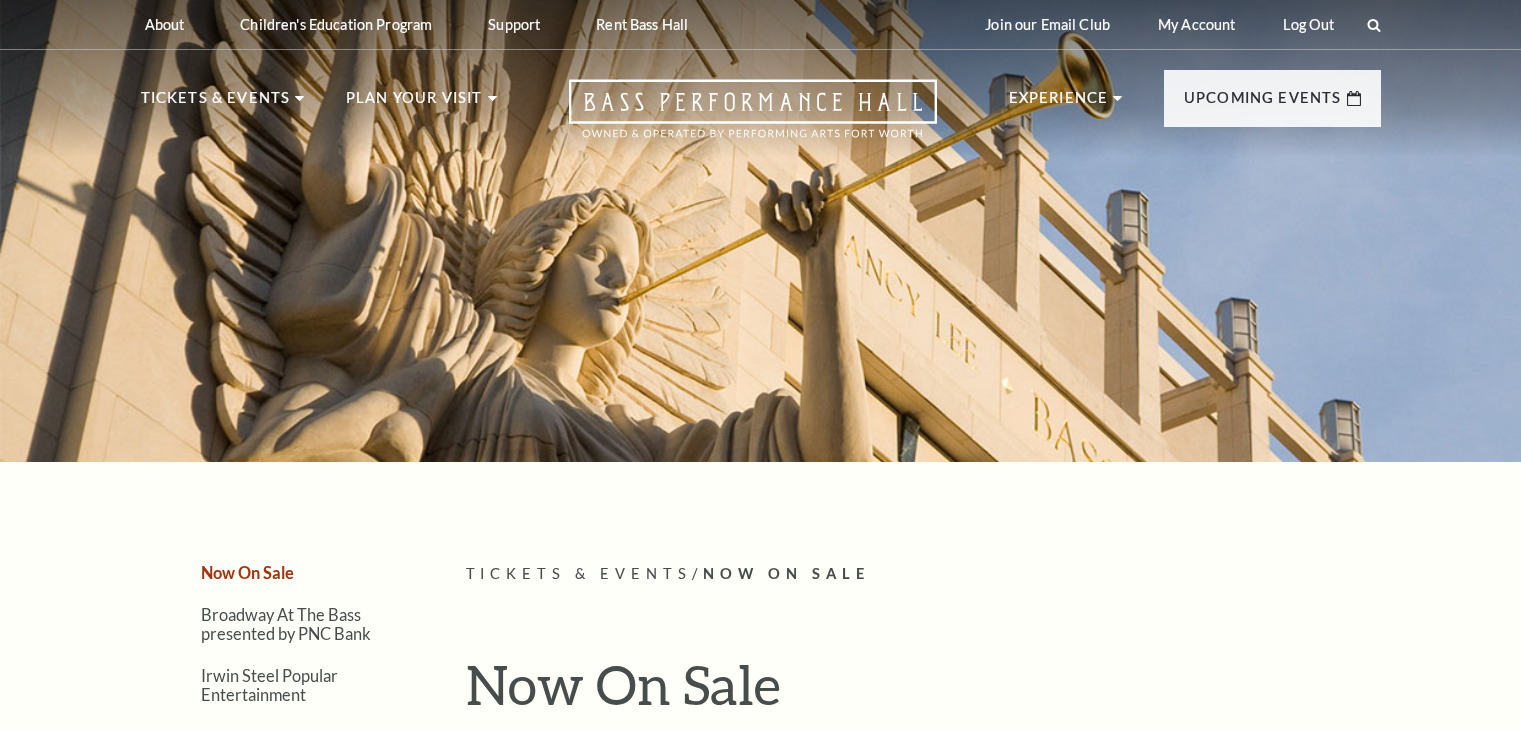 scroll, scrollTop: 0, scrollLeft: 0, axis: both 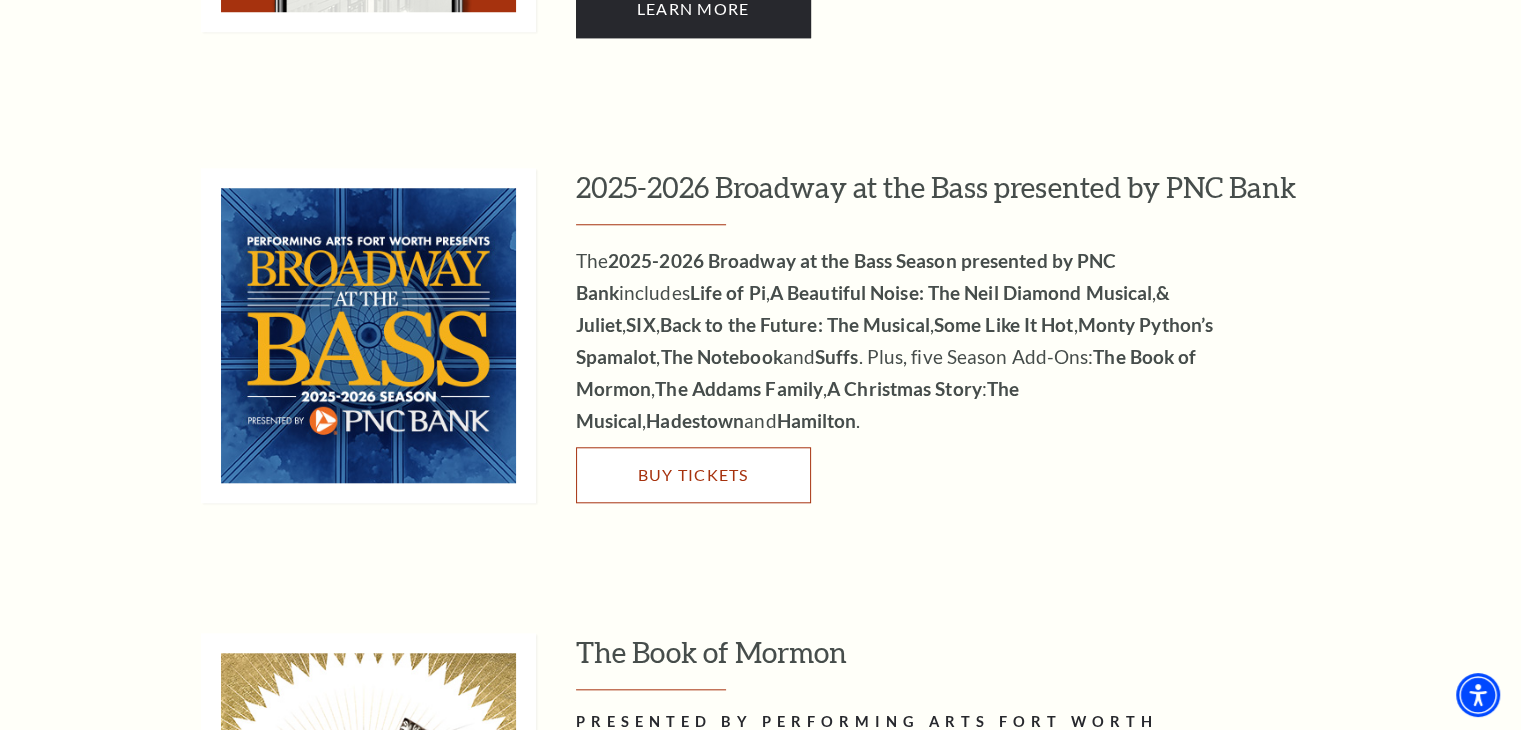 click on "Buy Tickets" at bounding box center [692, 474] 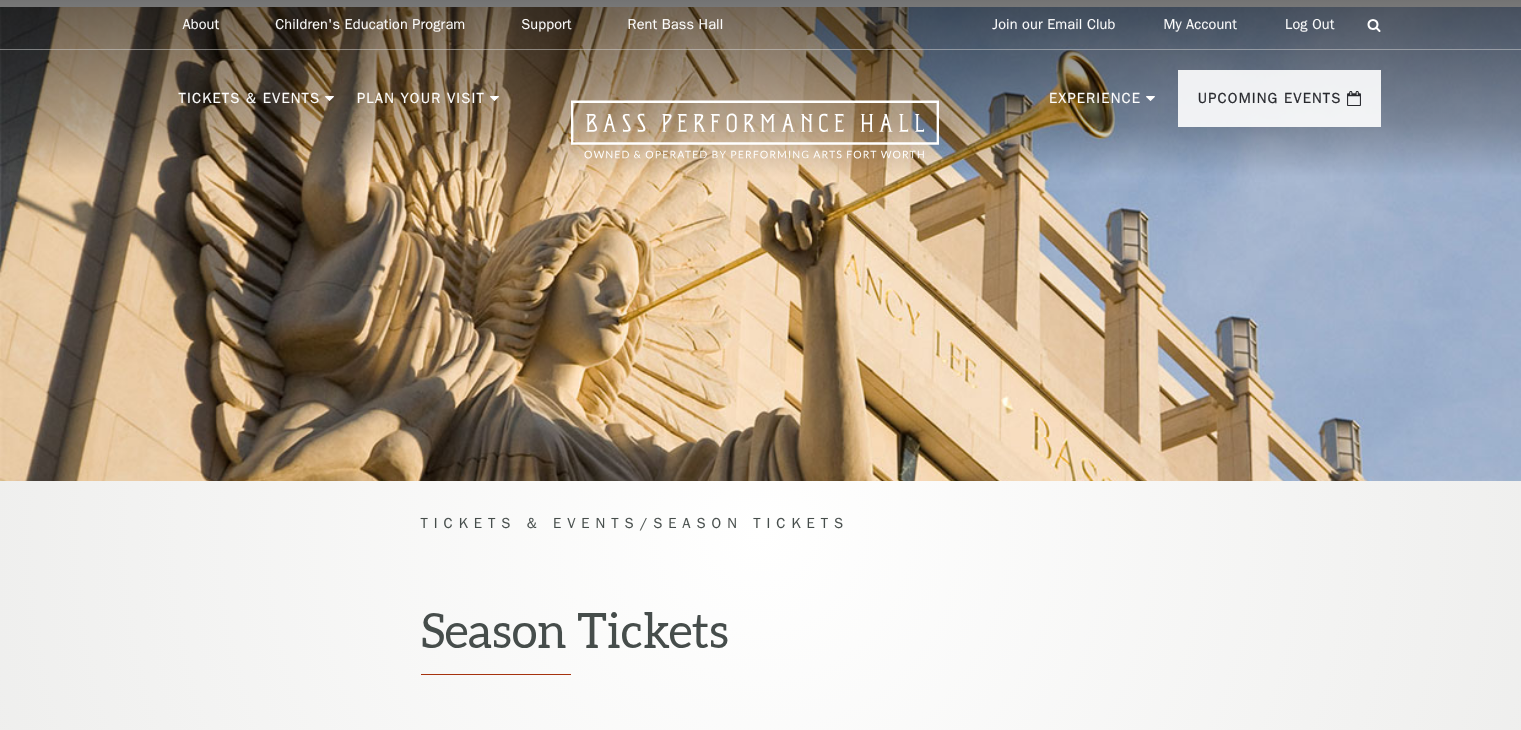 scroll, scrollTop: 0, scrollLeft: 0, axis: both 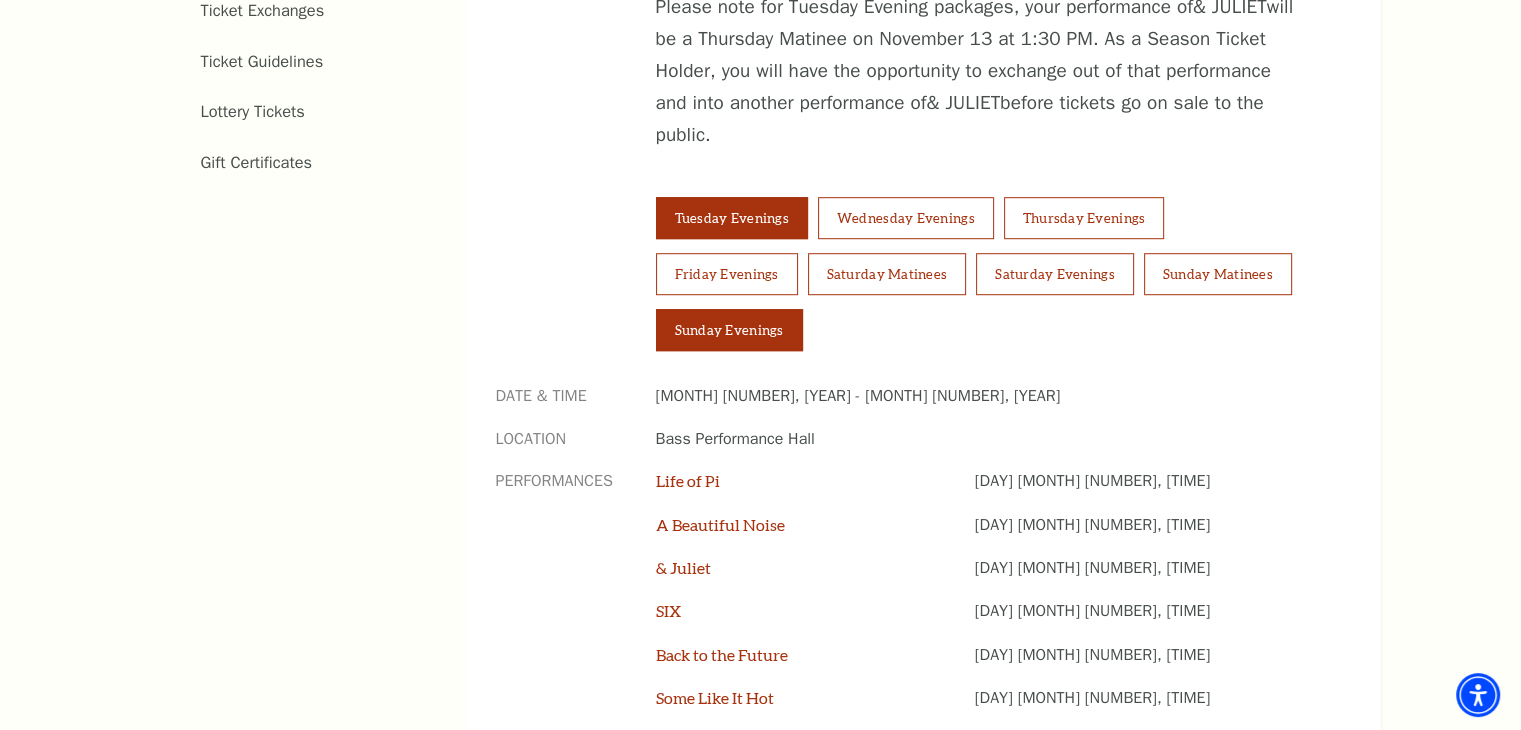 click on "Sunday Evenings" at bounding box center [729, 330] 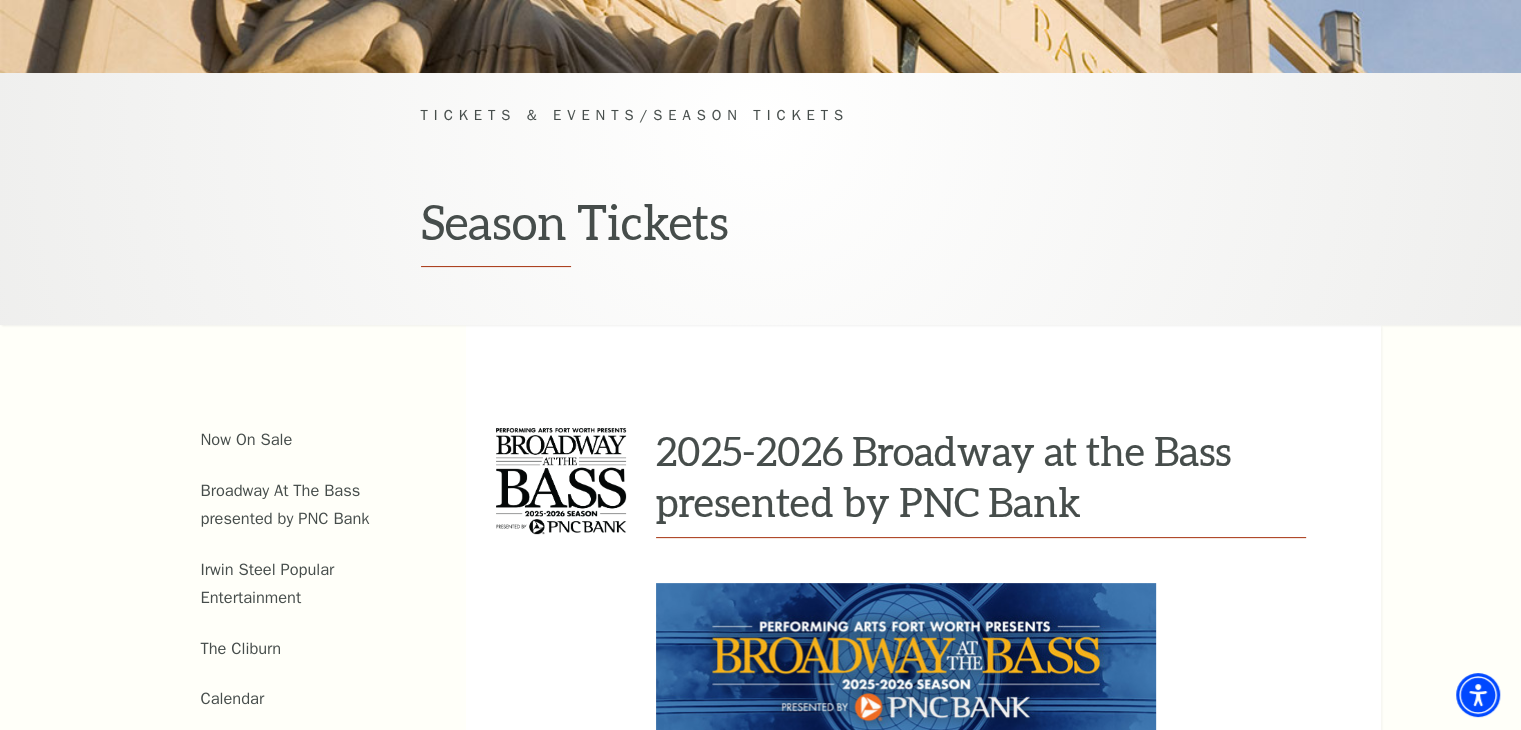 scroll, scrollTop: 400, scrollLeft: 0, axis: vertical 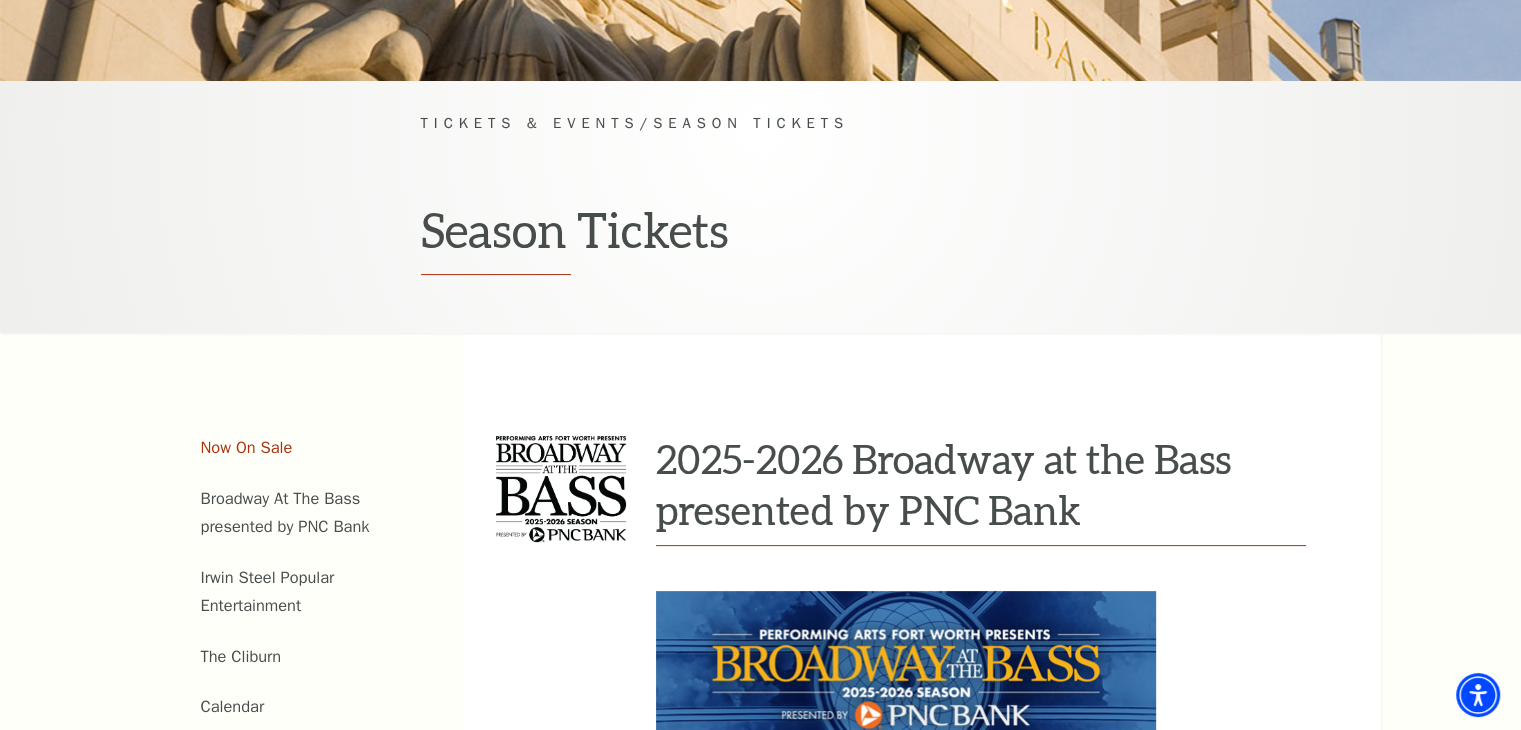 click on "Now On Sale" at bounding box center (247, 447) 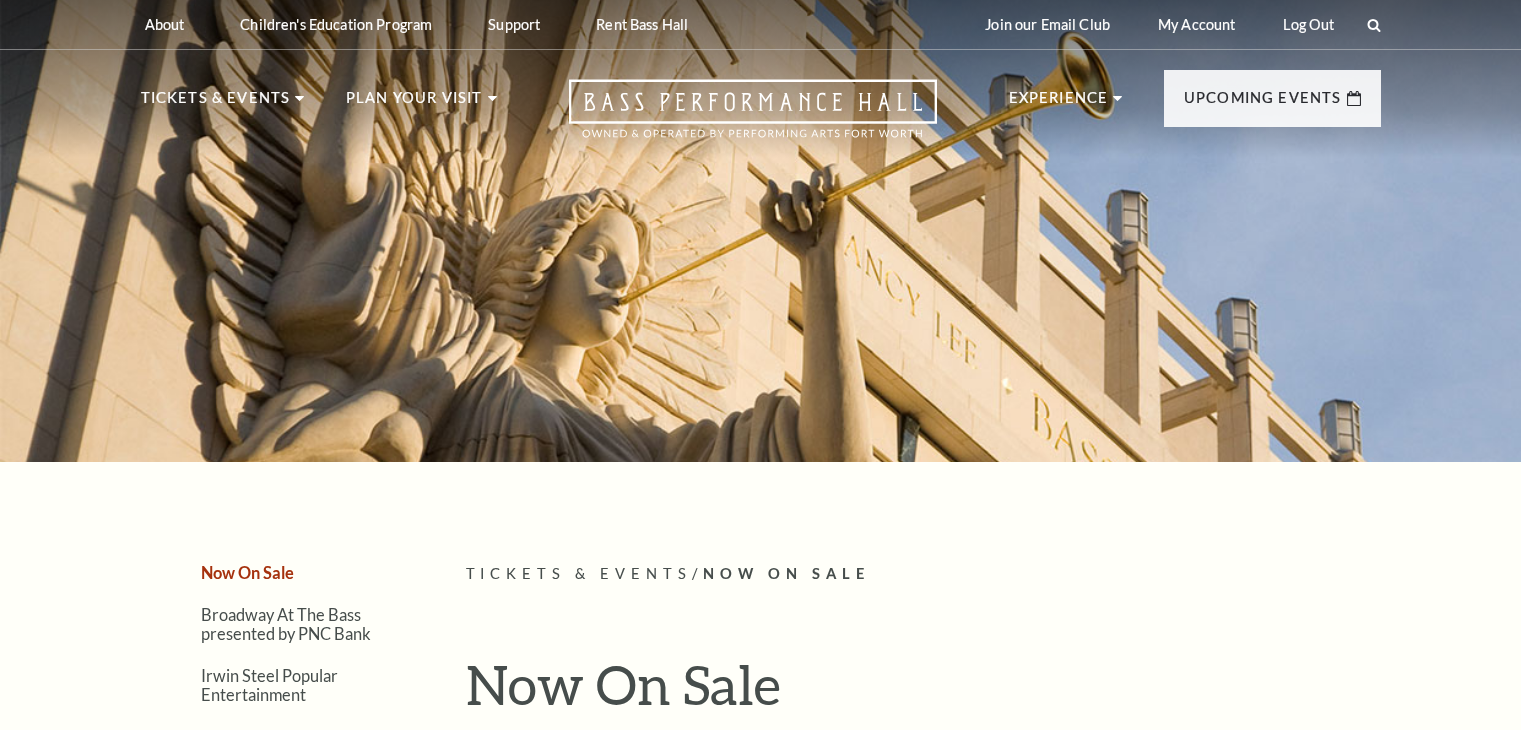scroll, scrollTop: 0, scrollLeft: 0, axis: both 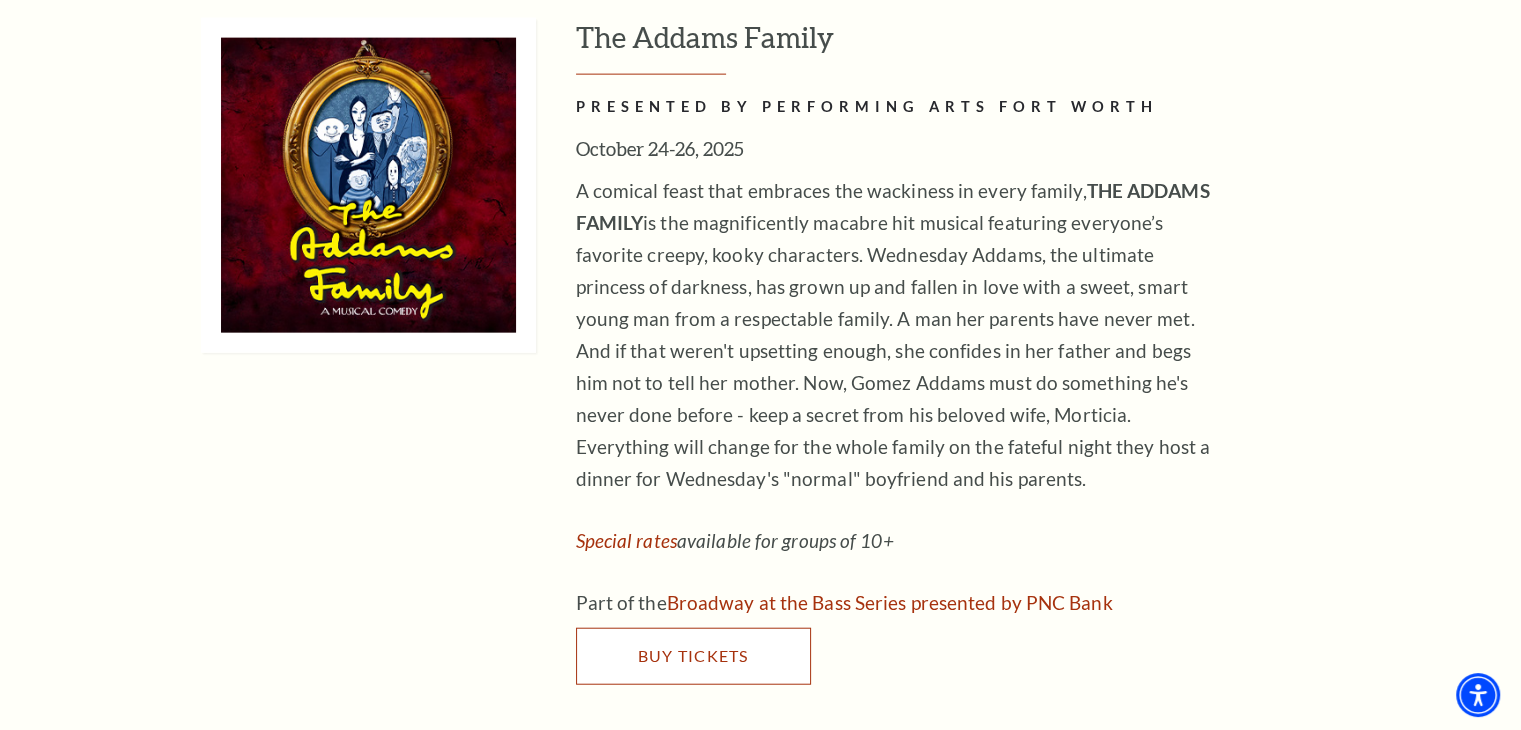 click on "Buy Tickets" at bounding box center (692, 655) 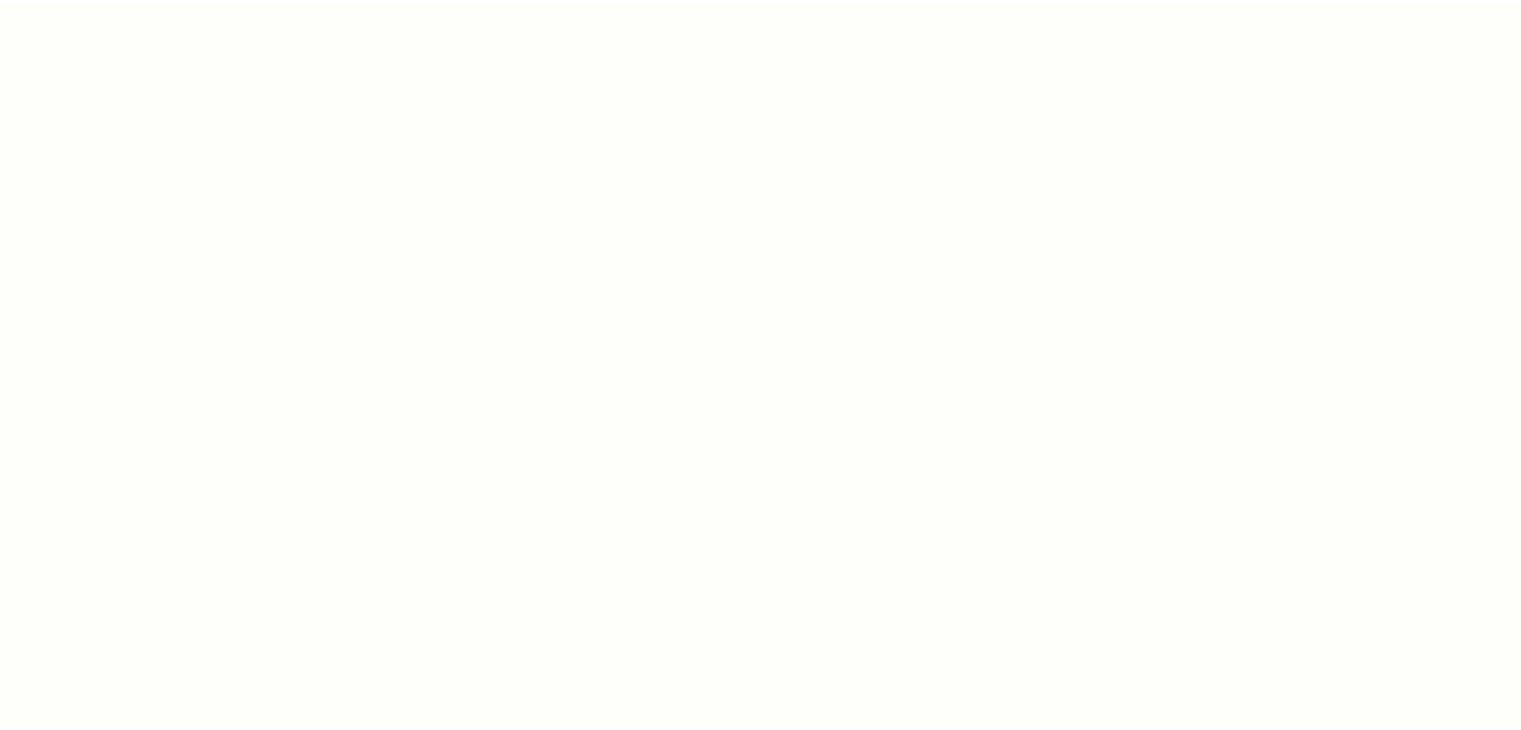 scroll, scrollTop: 0, scrollLeft: 0, axis: both 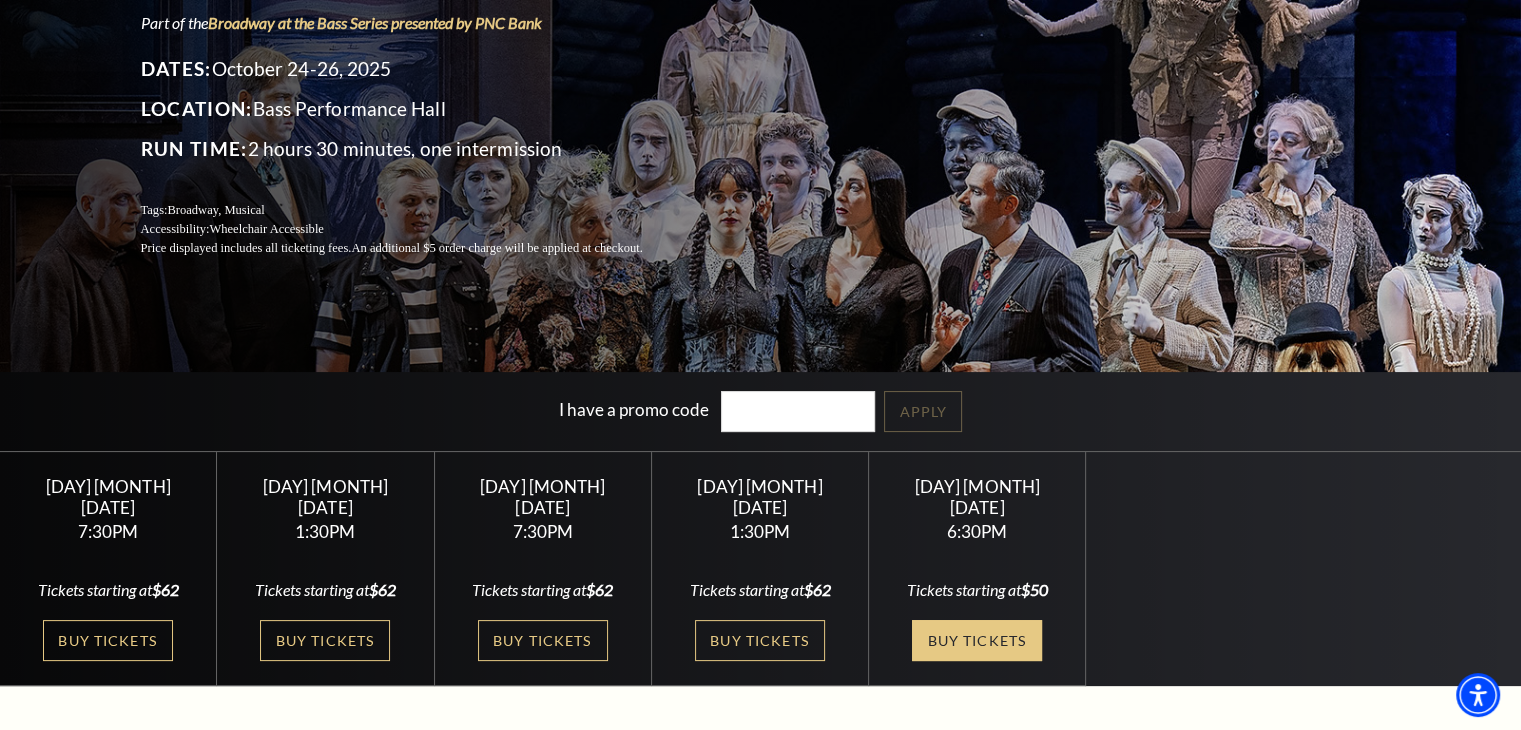 click on "Buy Tickets" at bounding box center [977, 640] 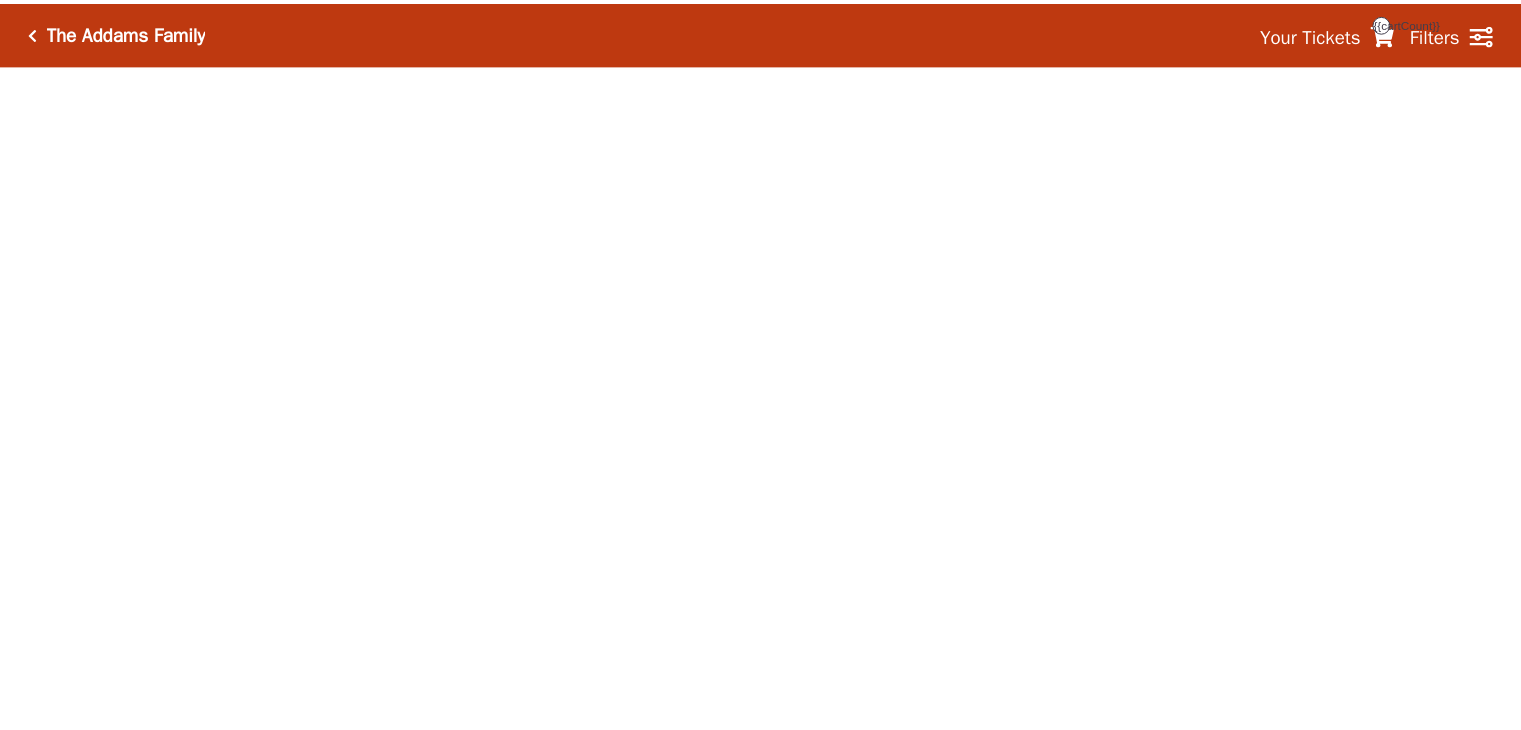 scroll, scrollTop: 0, scrollLeft: 0, axis: both 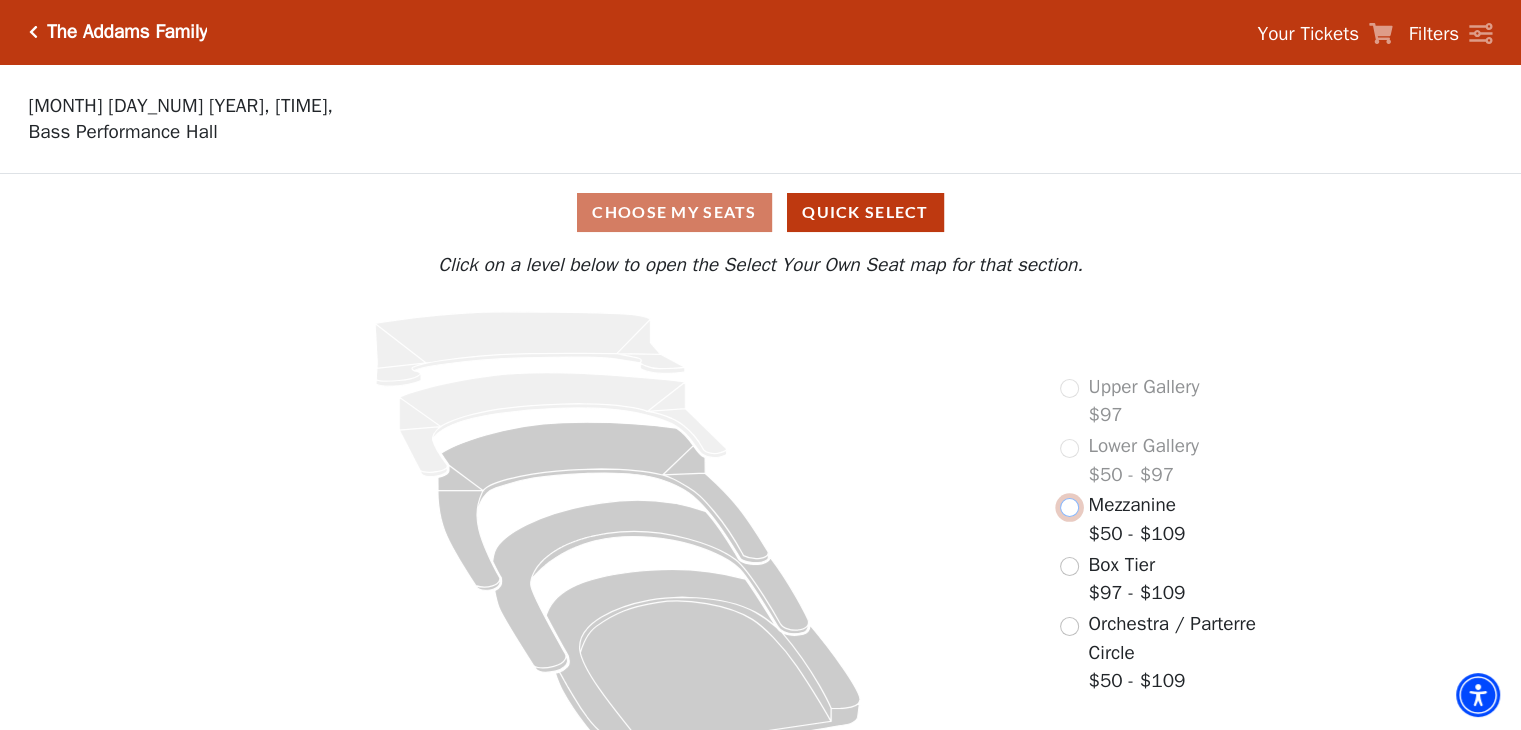 click at bounding box center [1069, 507] 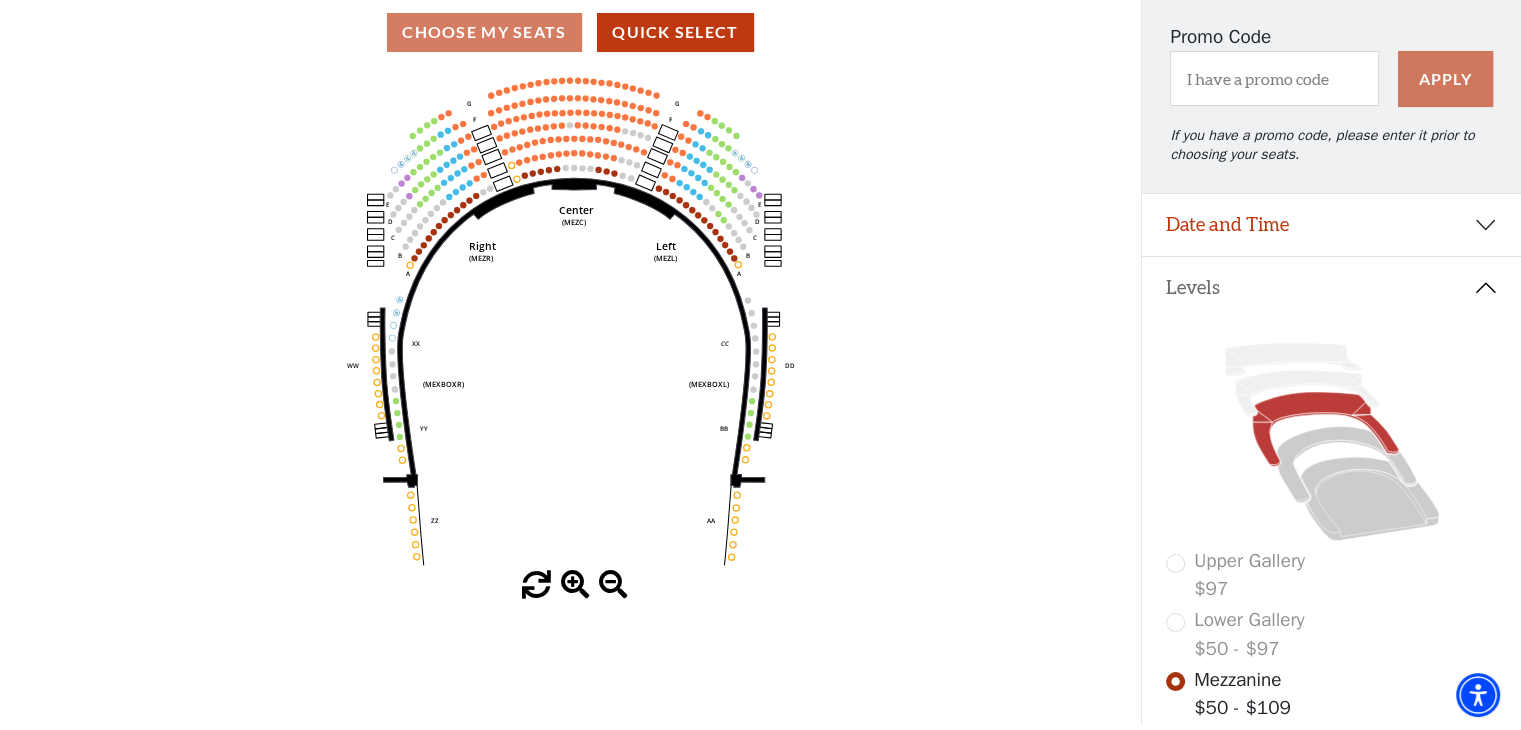 scroll, scrollTop: 210, scrollLeft: 0, axis: vertical 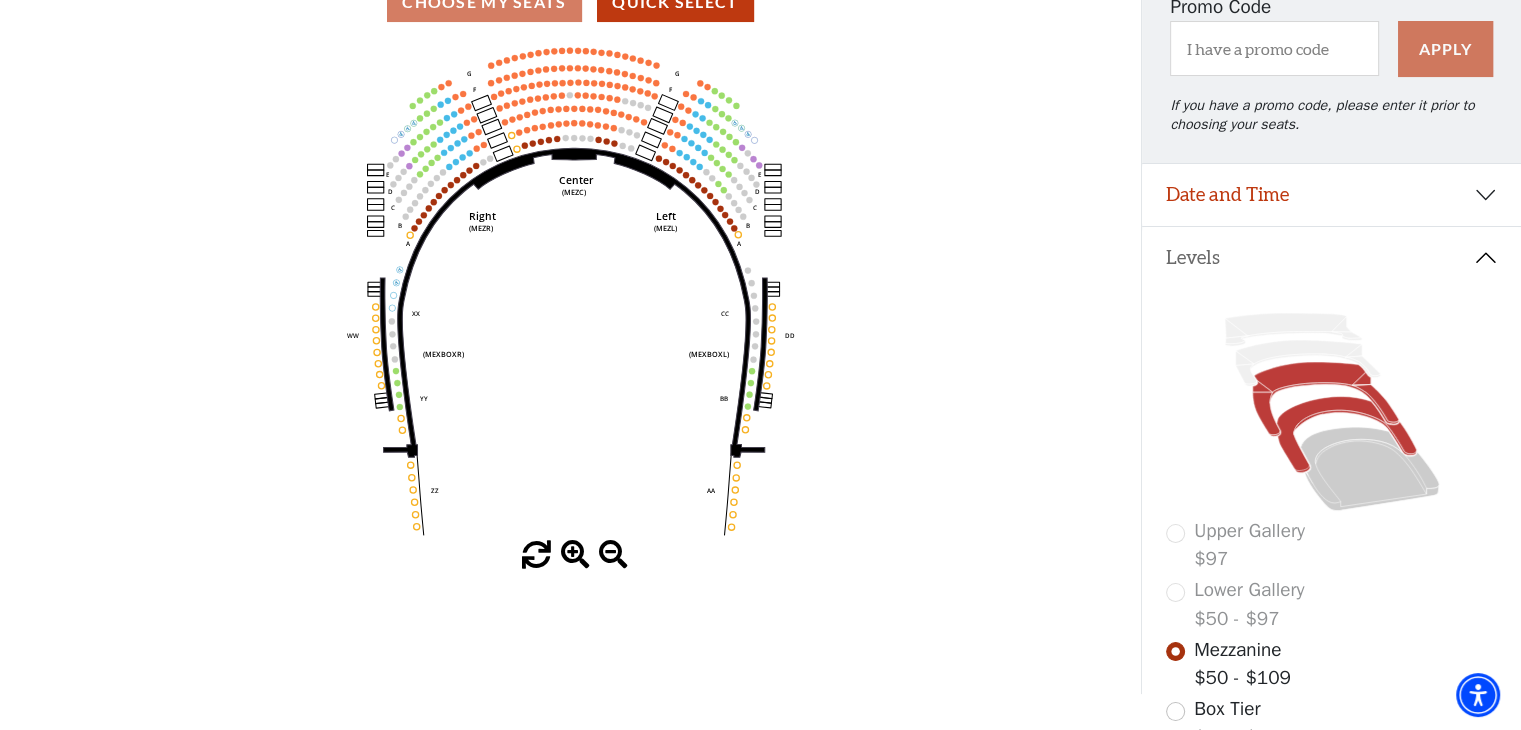 click 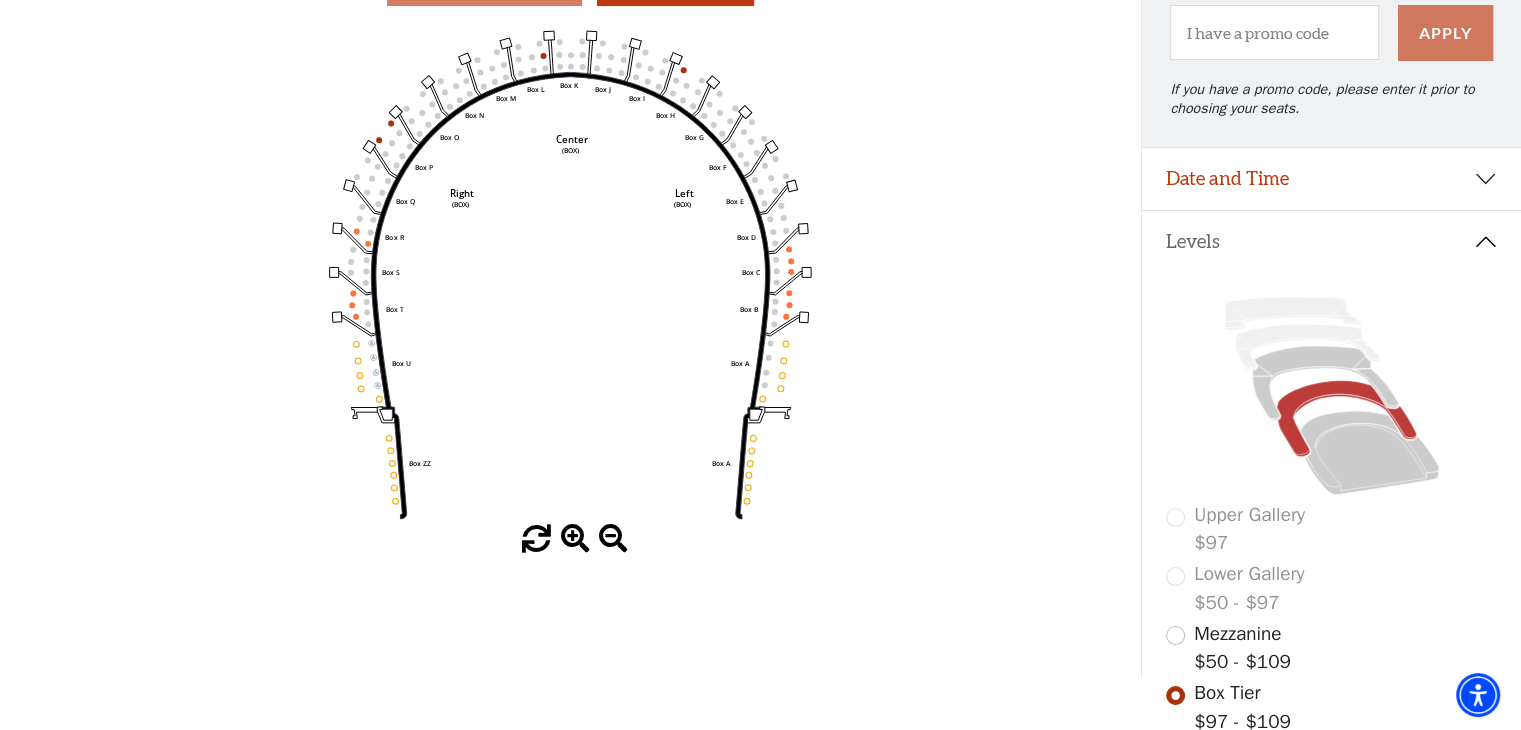 scroll, scrollTop: 192, scrollLeft: 0, axis: vertical 